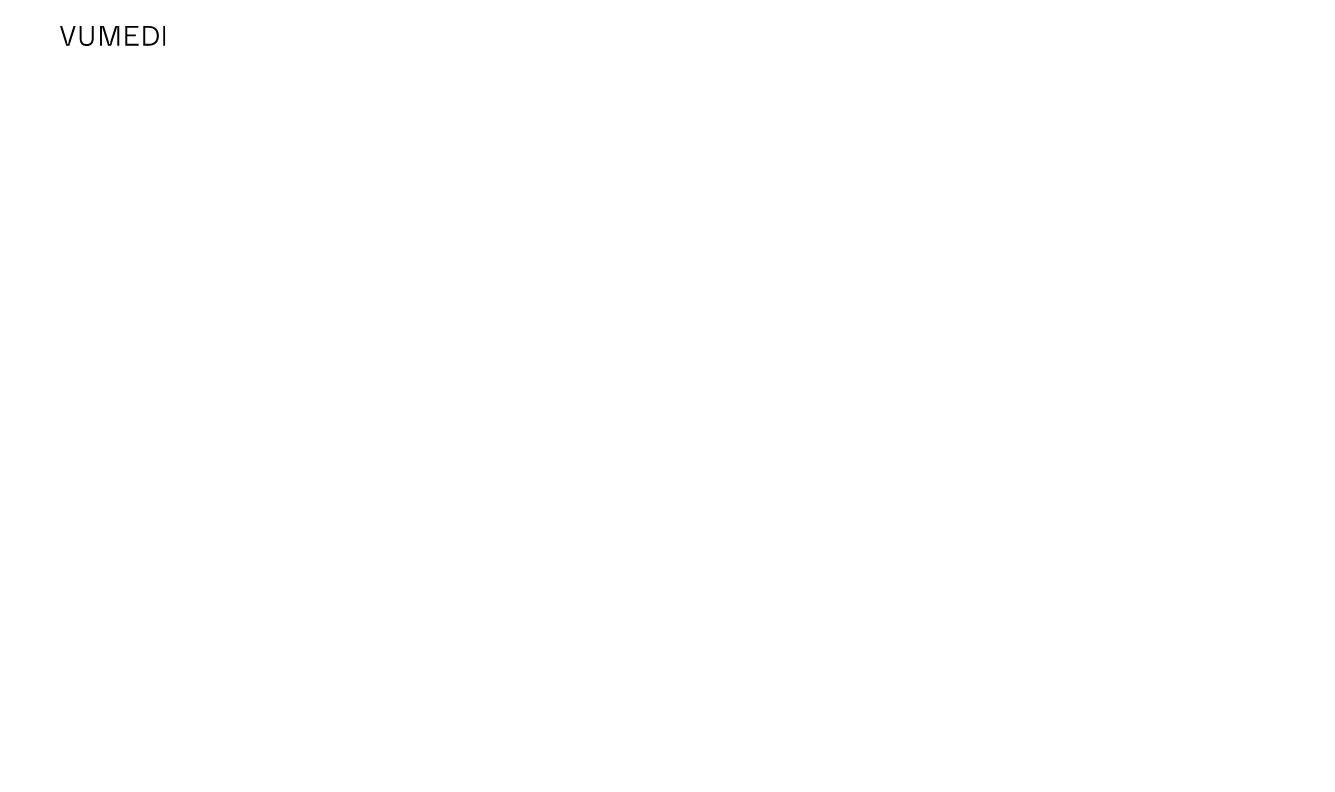 scroll, scrollTop: 0, scrollLeft: 0, axis: both 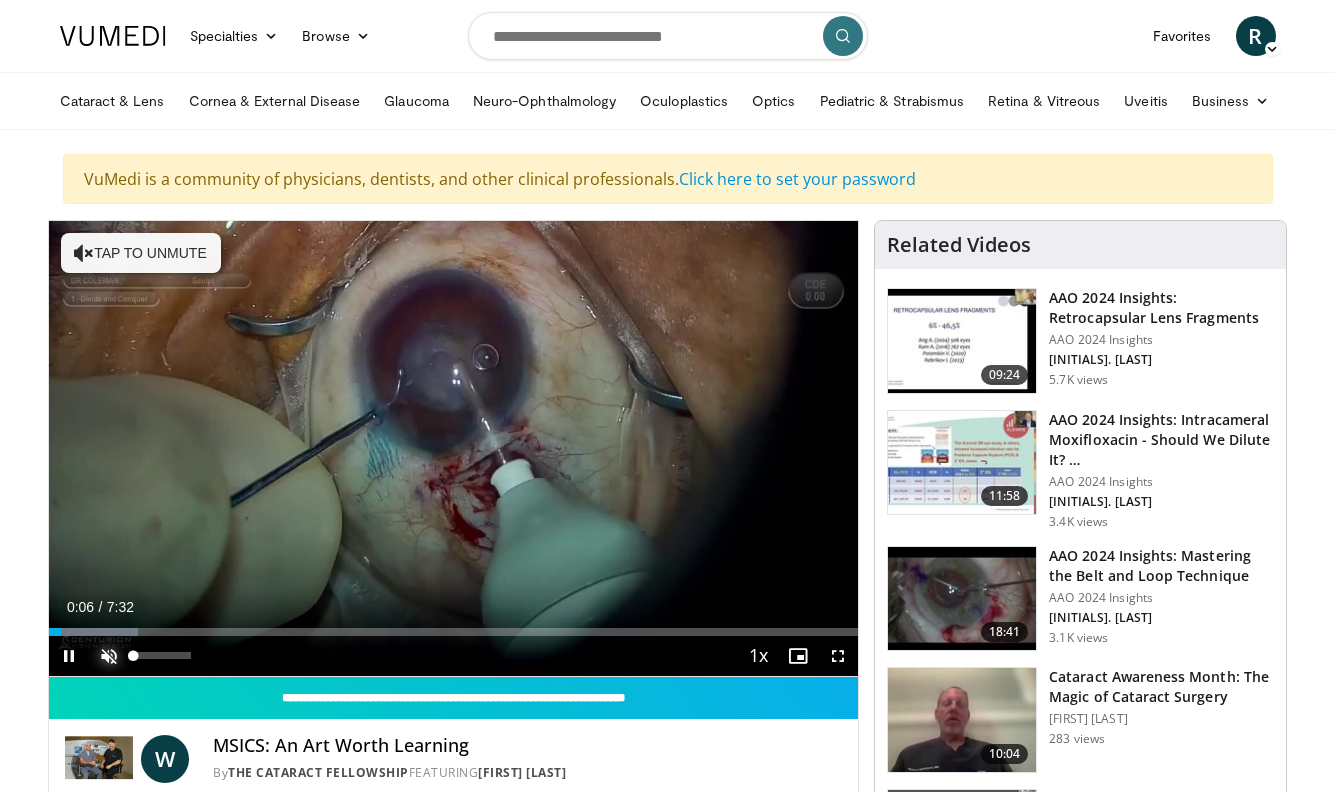 click at bounding box center (109, 656) 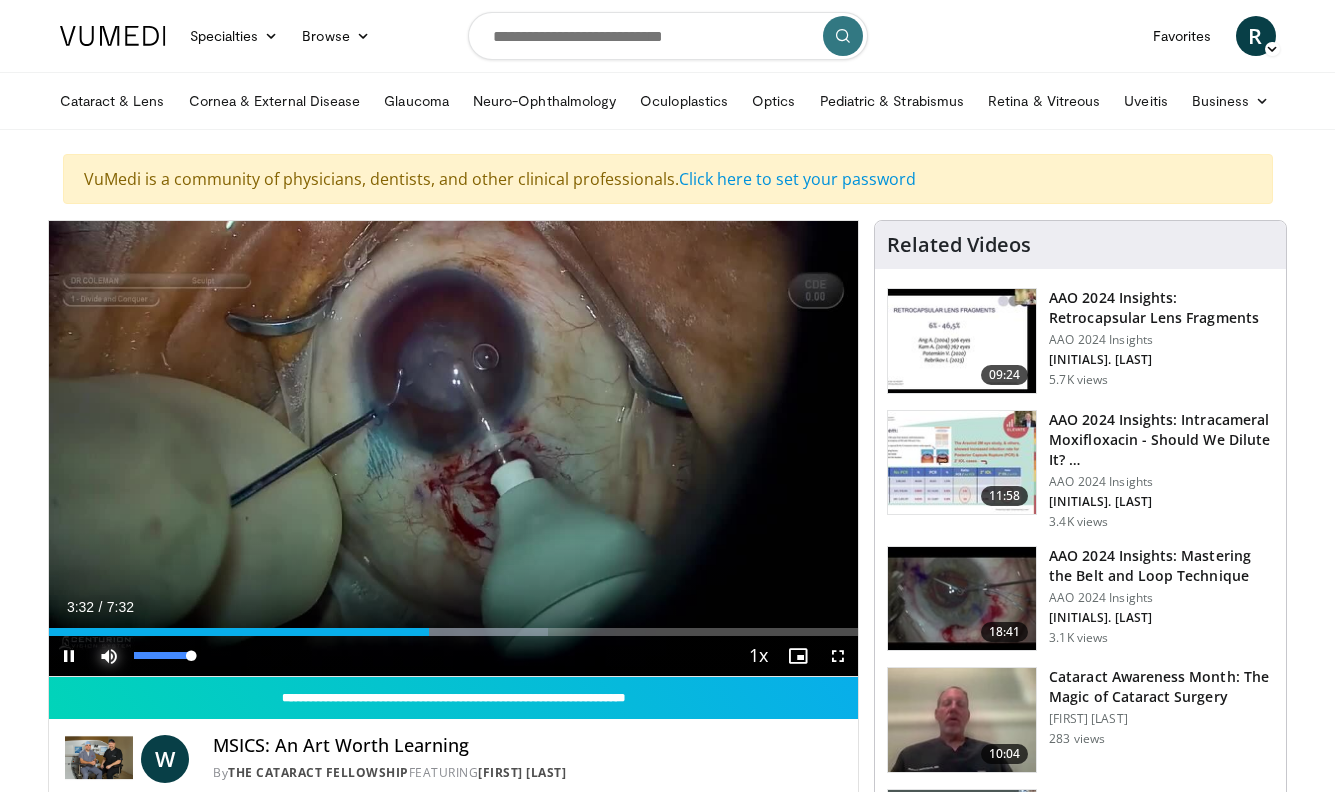 click at bounding box center (109, 656) 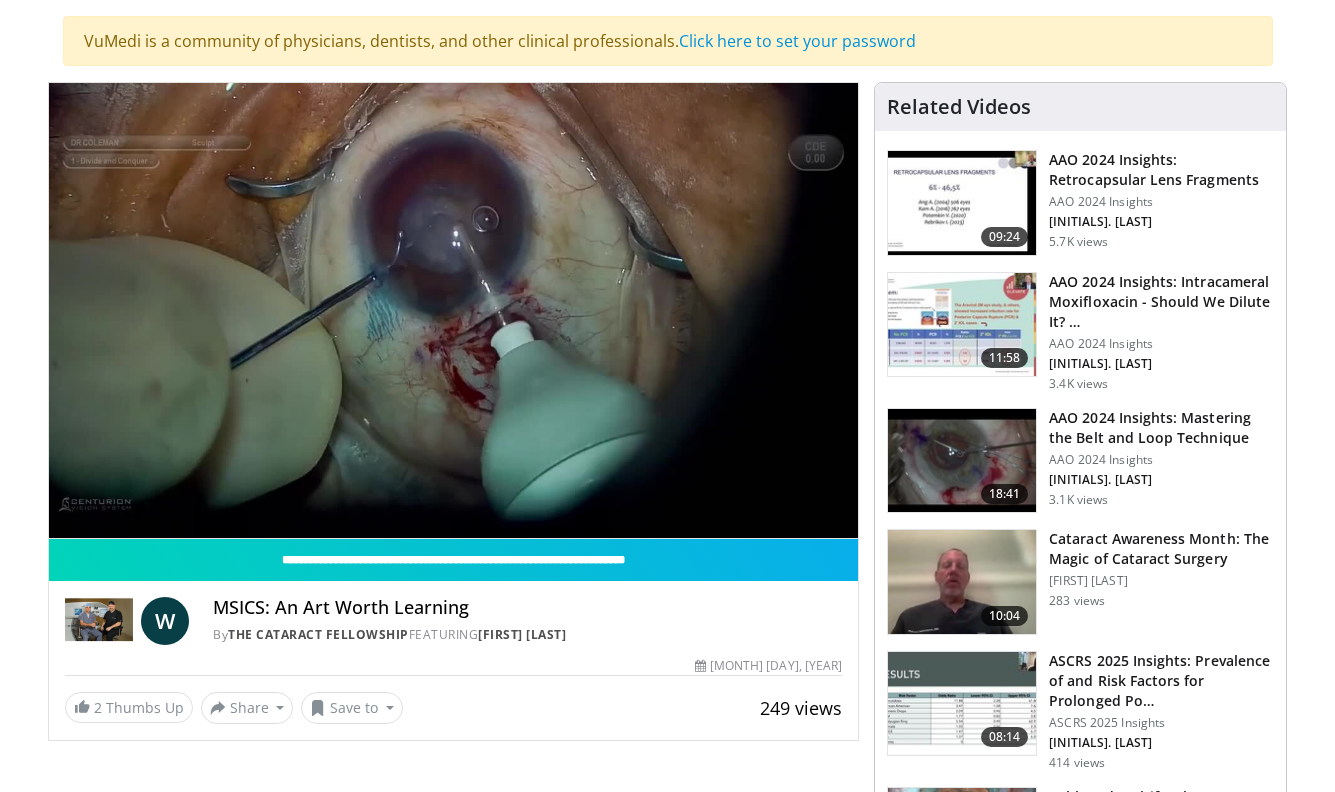 scroll, scrollTop: 136, scrollLeft: 0, axis: vertical 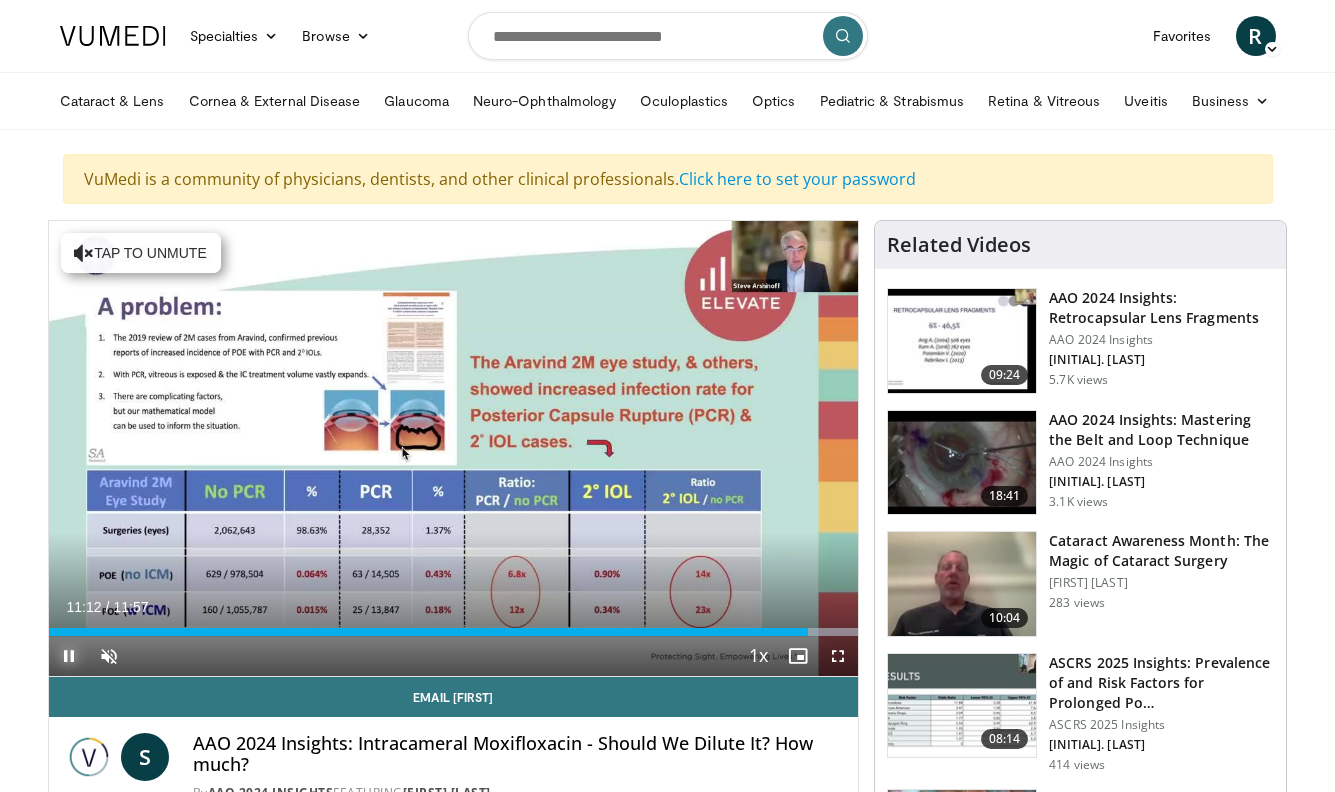 click at bounding box center (69, 656) 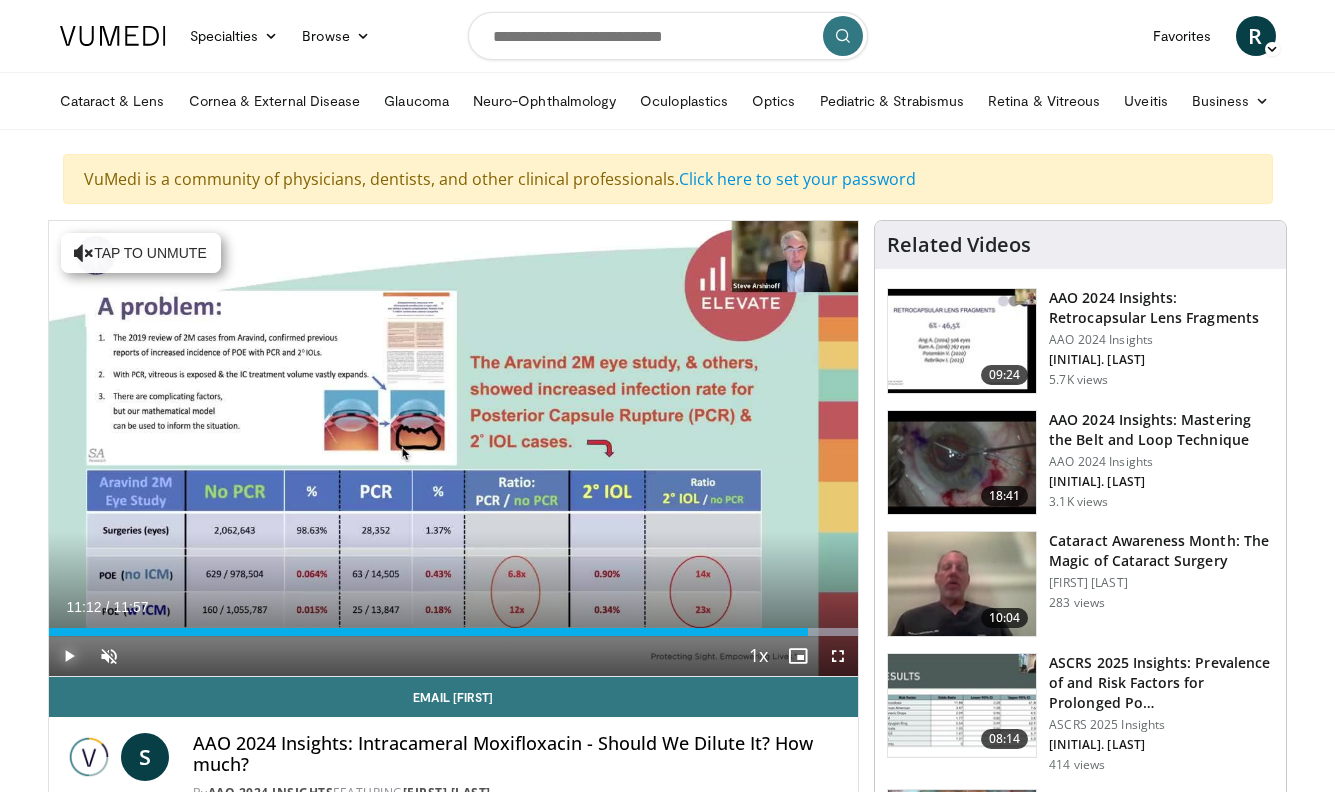 click at bounding box center [69, 656] 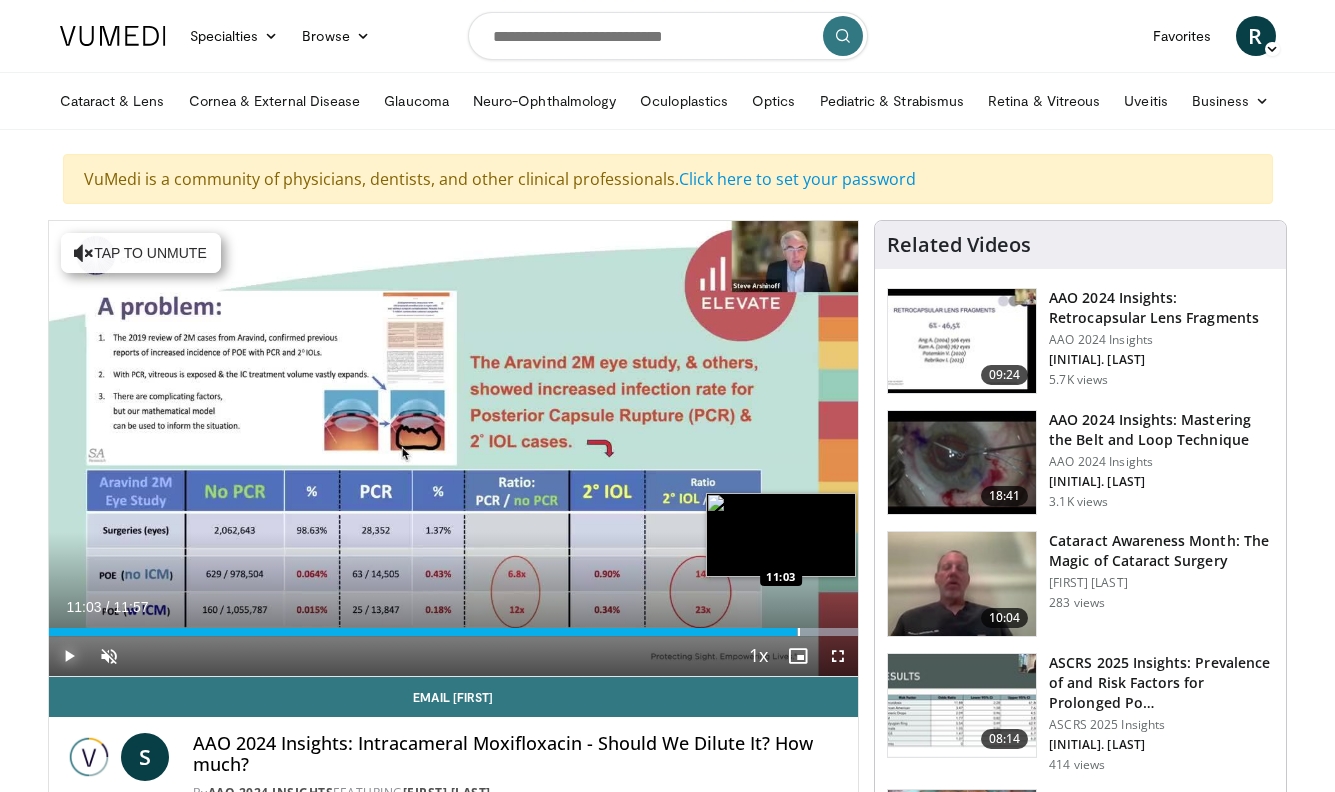 click on "Loaded :  100.00% 11:03 11:03" at bounding box center (454, 626) 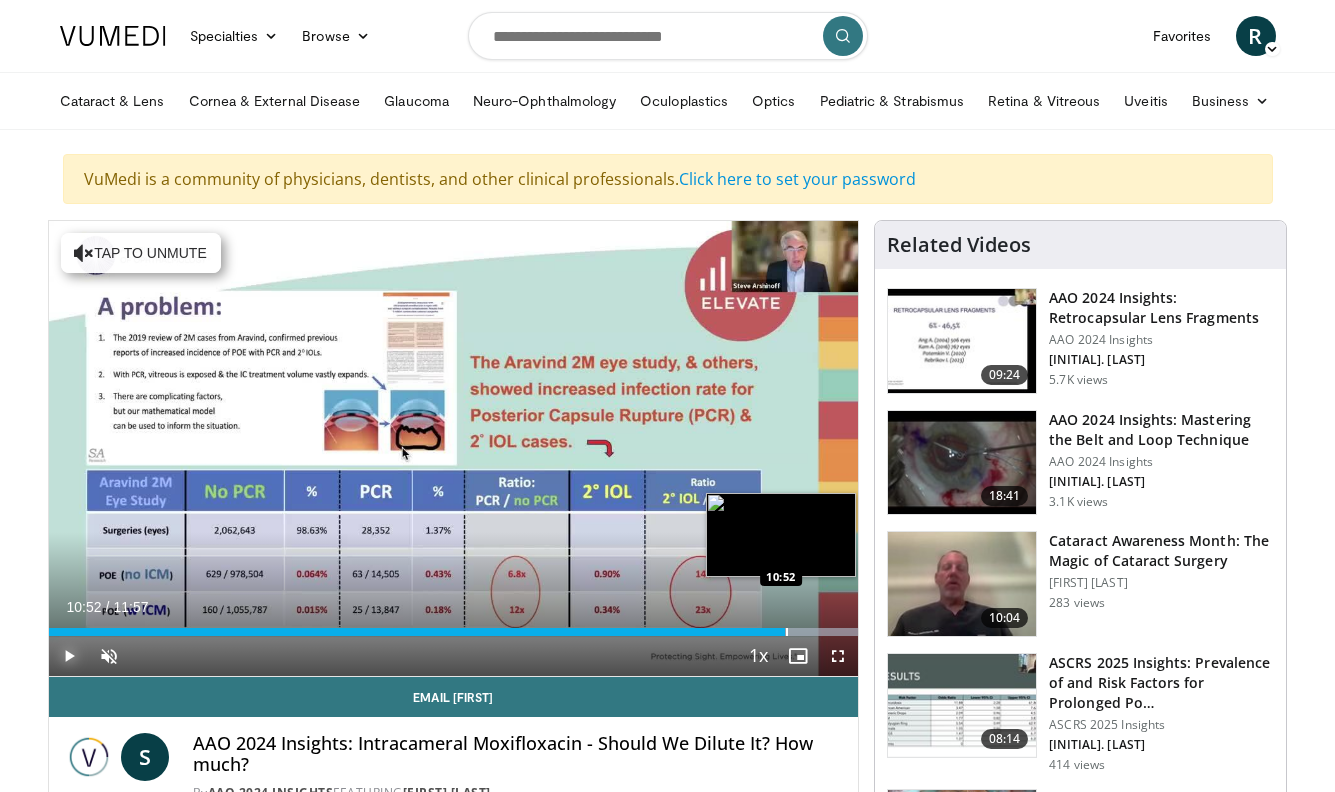 click at bounding box center (787, 632) 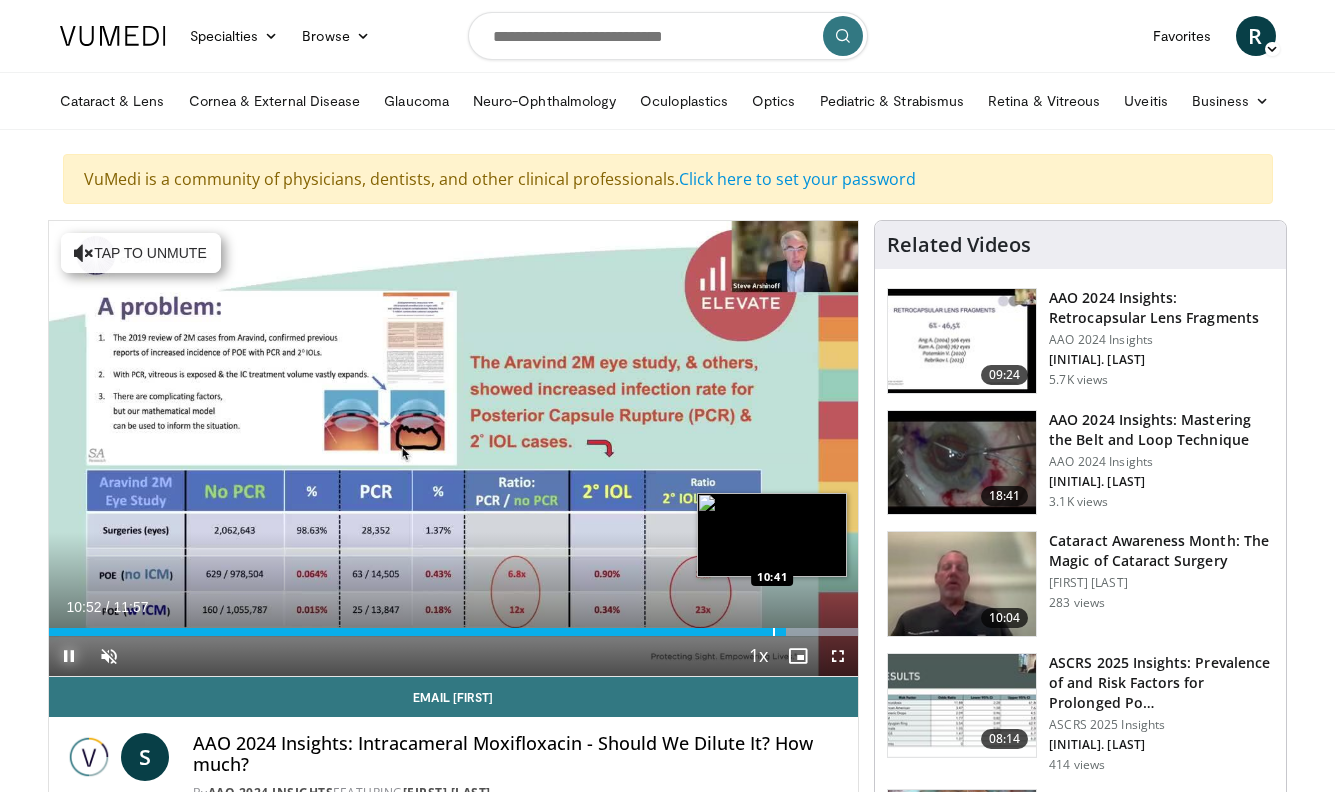 click at bounding box center [774, 632] 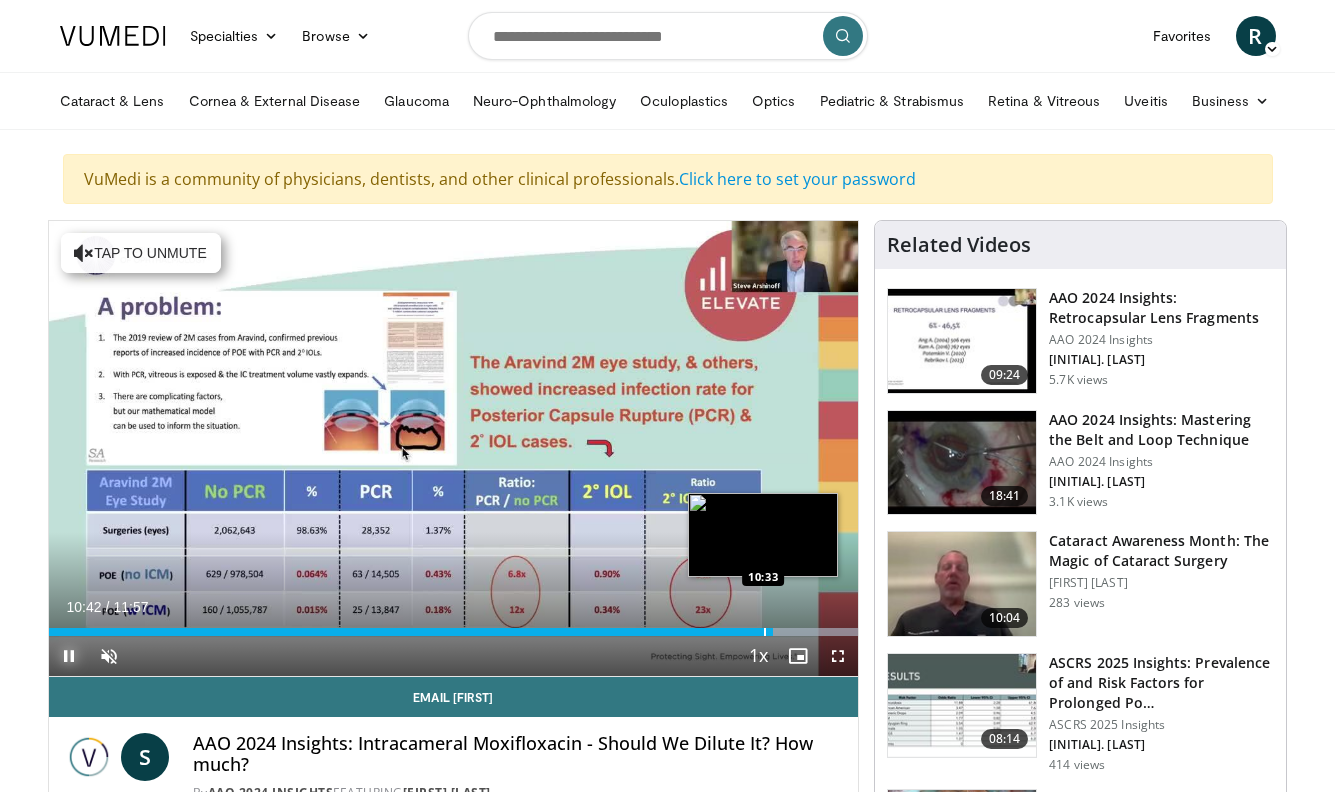 click at bounding box center (765, 632) 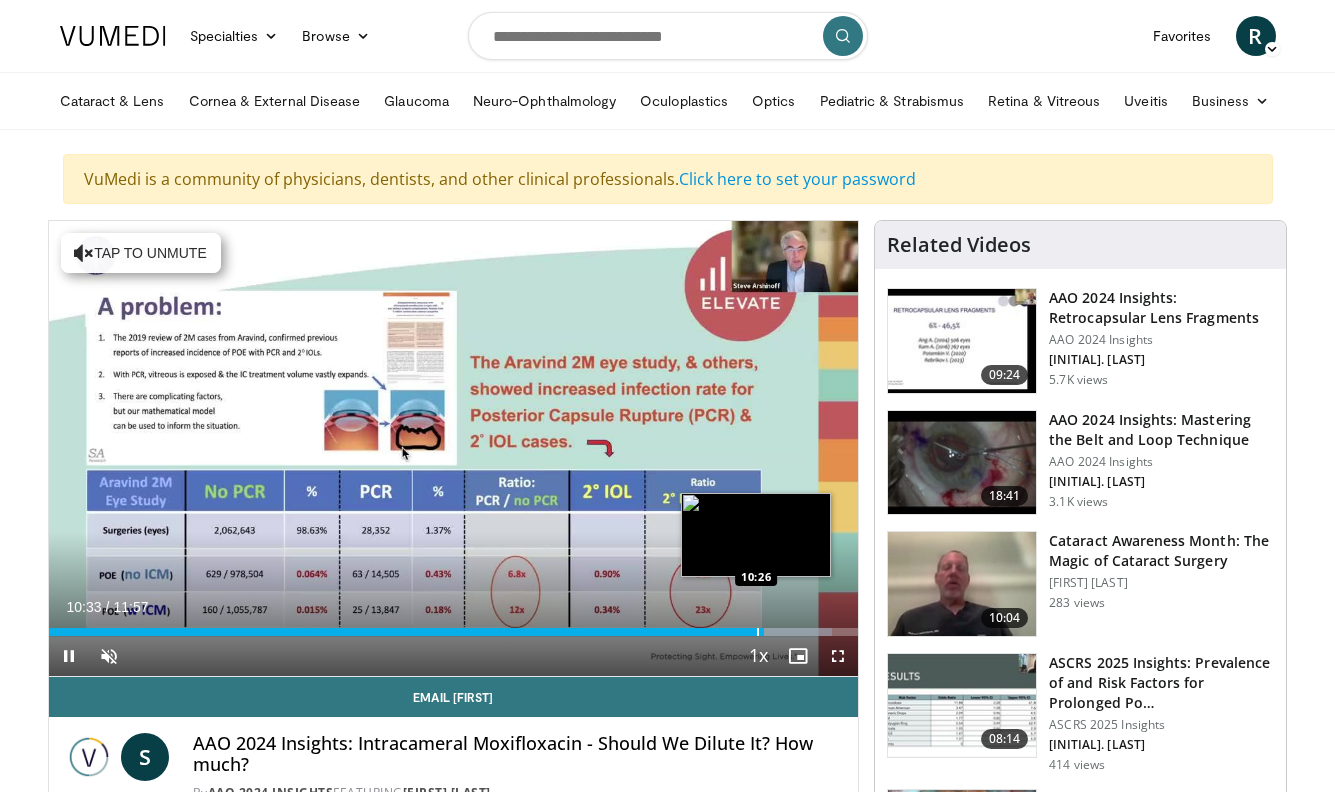 click on "10 seconds
Tap to unmute" at bounding box center [454, 448] 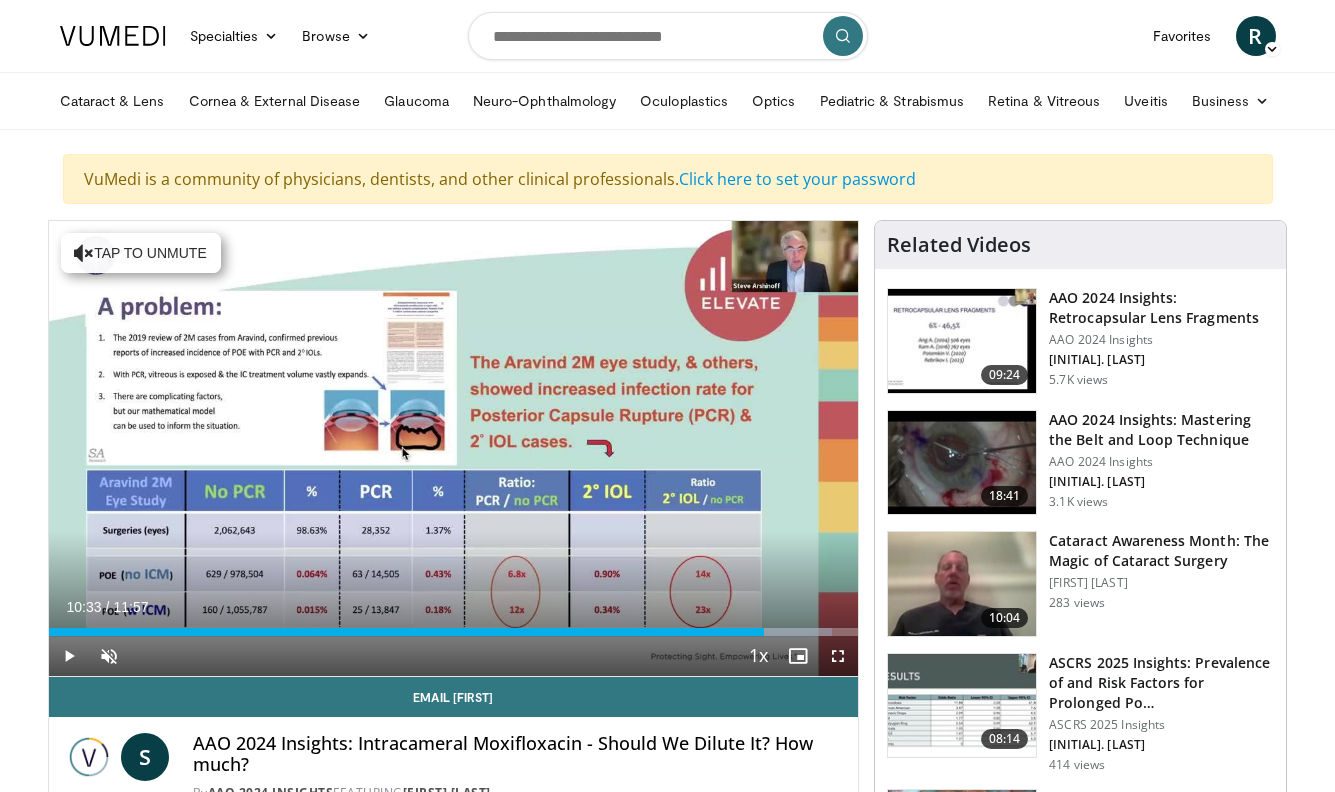 click at bounding box center [128, 655] 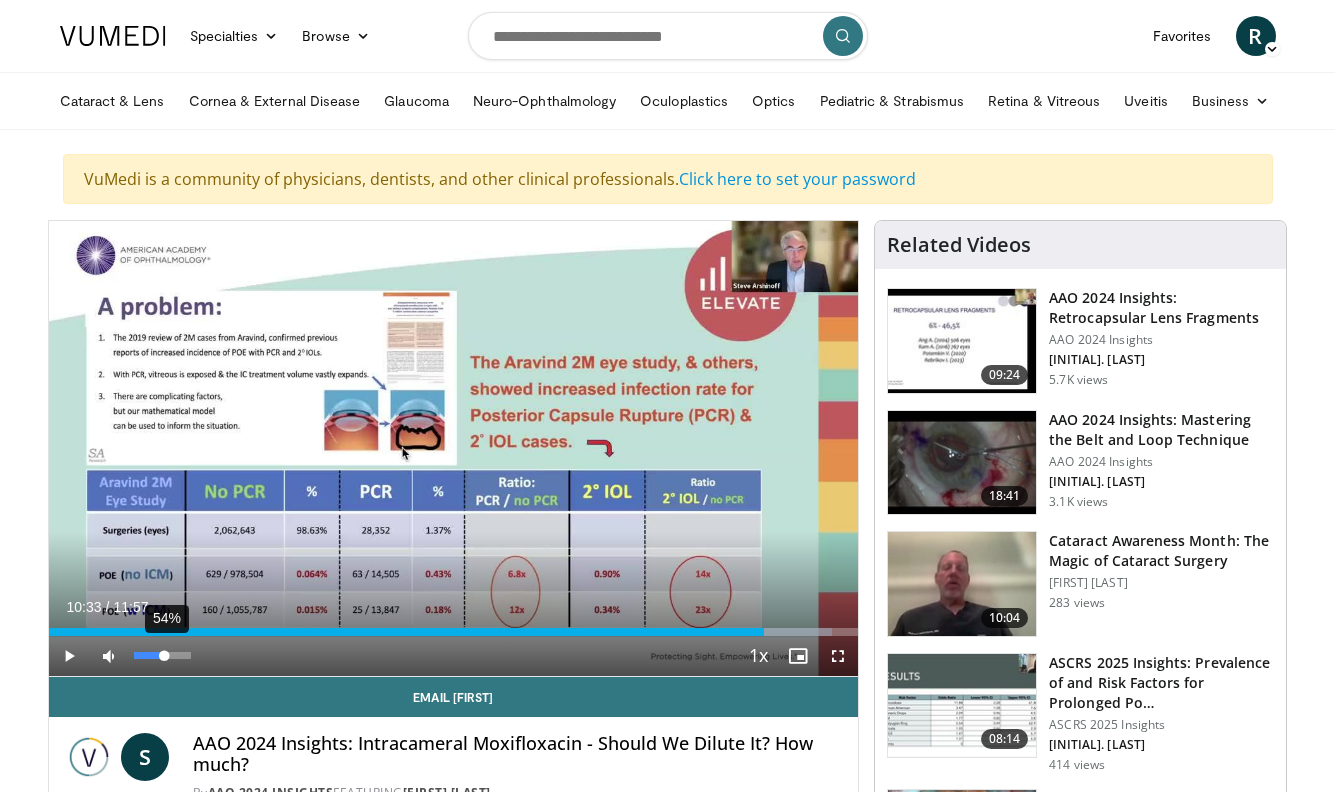 drag, startPoint x: 136, startPoint y: 653, endPoint x: 163, endPoint y: 655, distance: 27.073973 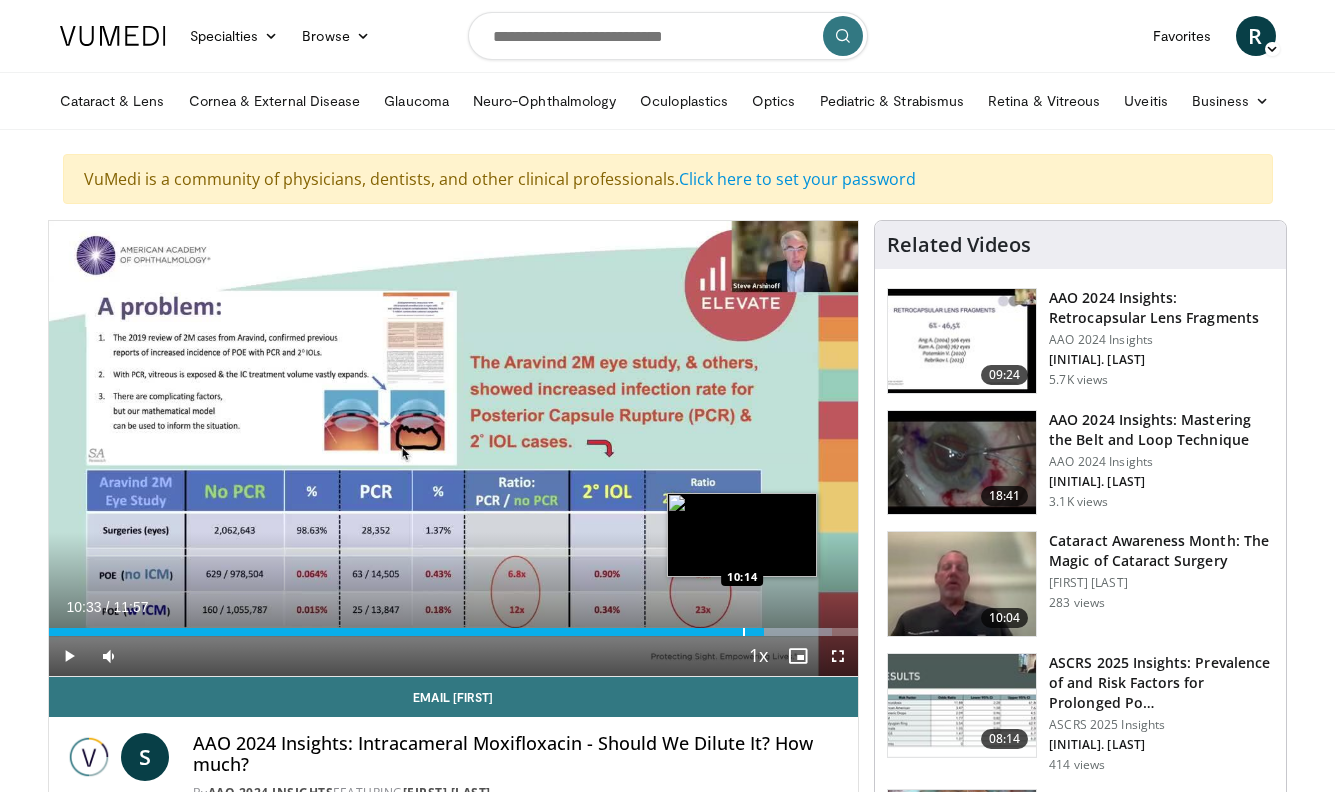 click at bounding box center [744, 632] 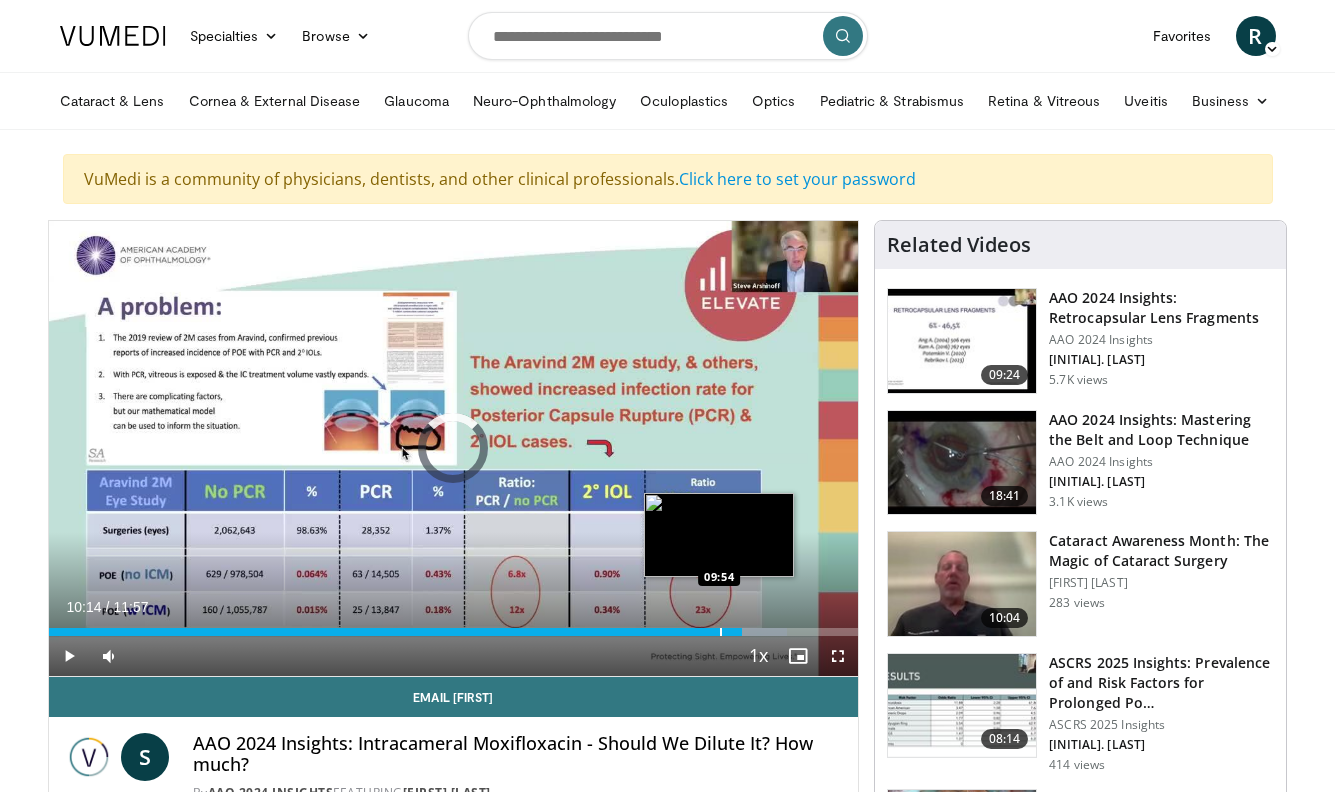 click on "Loaded :  91.26% 10:14 09:54" at bounding box center (454, 632) 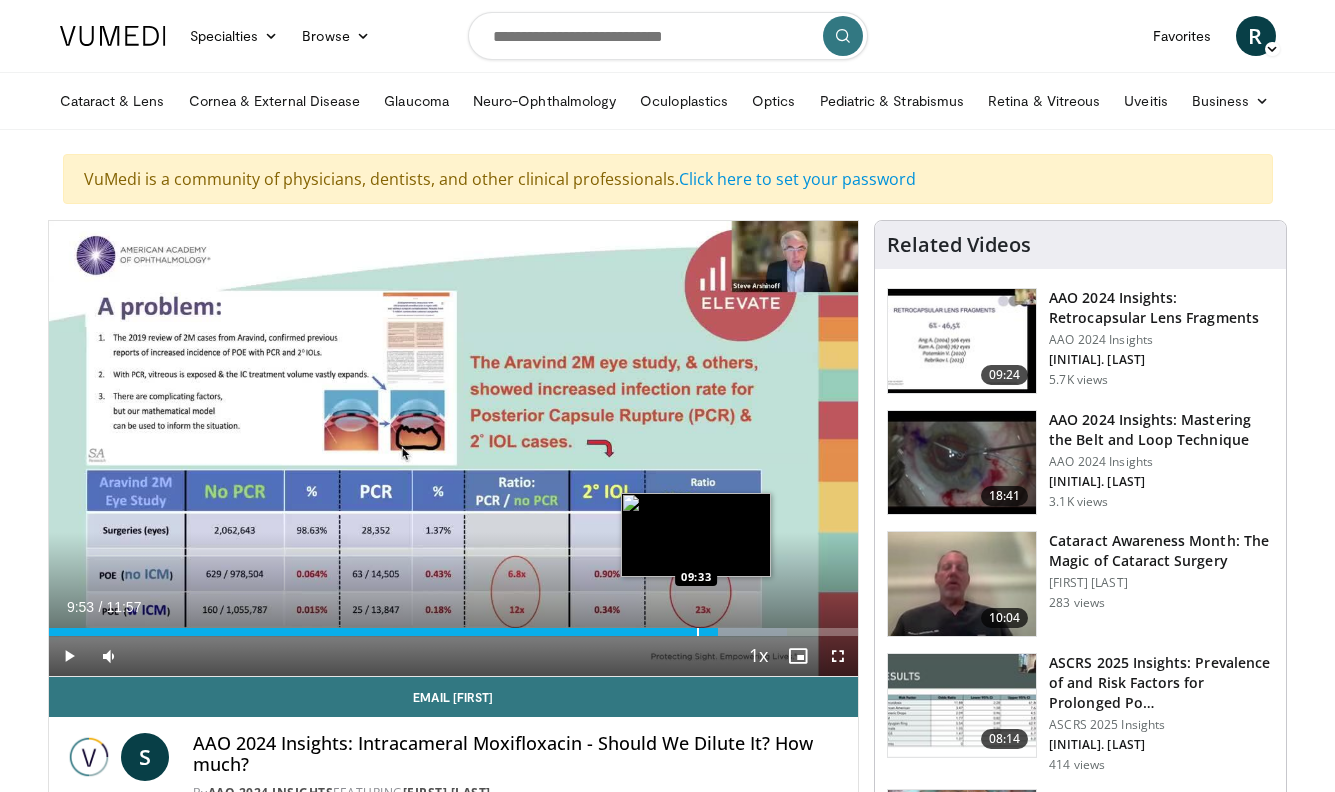 click at bounding box center [698, 632] 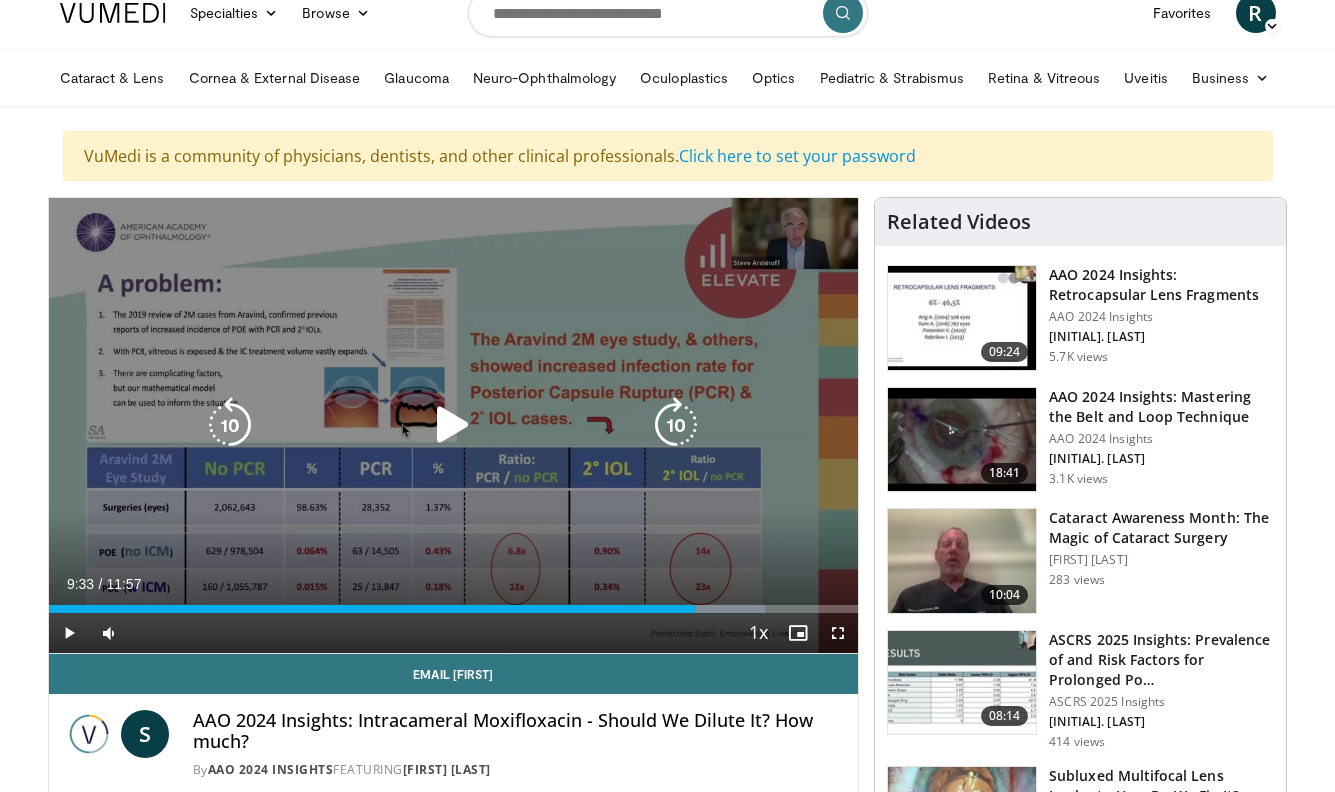 scroll, scrollTop: 0, scrollLeft: 0, axis: both 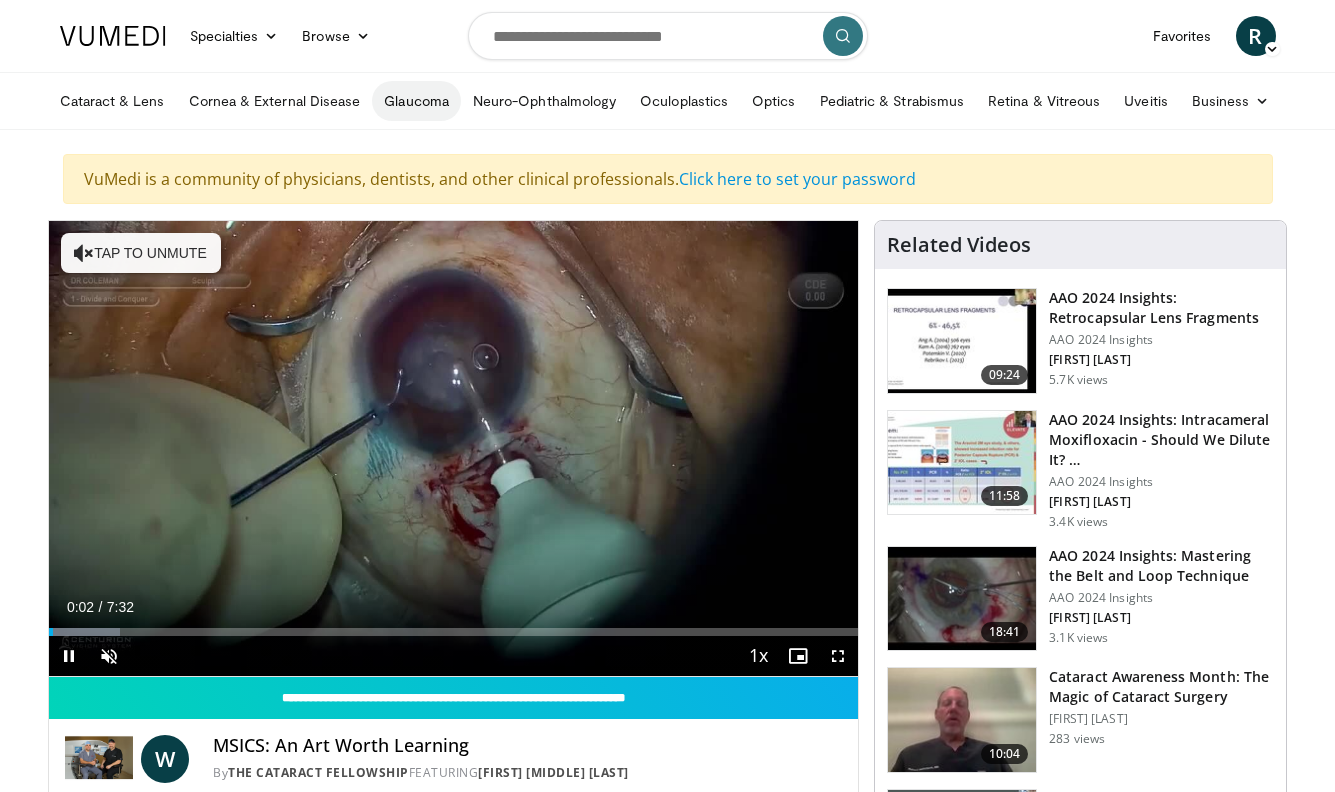click on "Glaucoma" at bounding box center (416, 101) 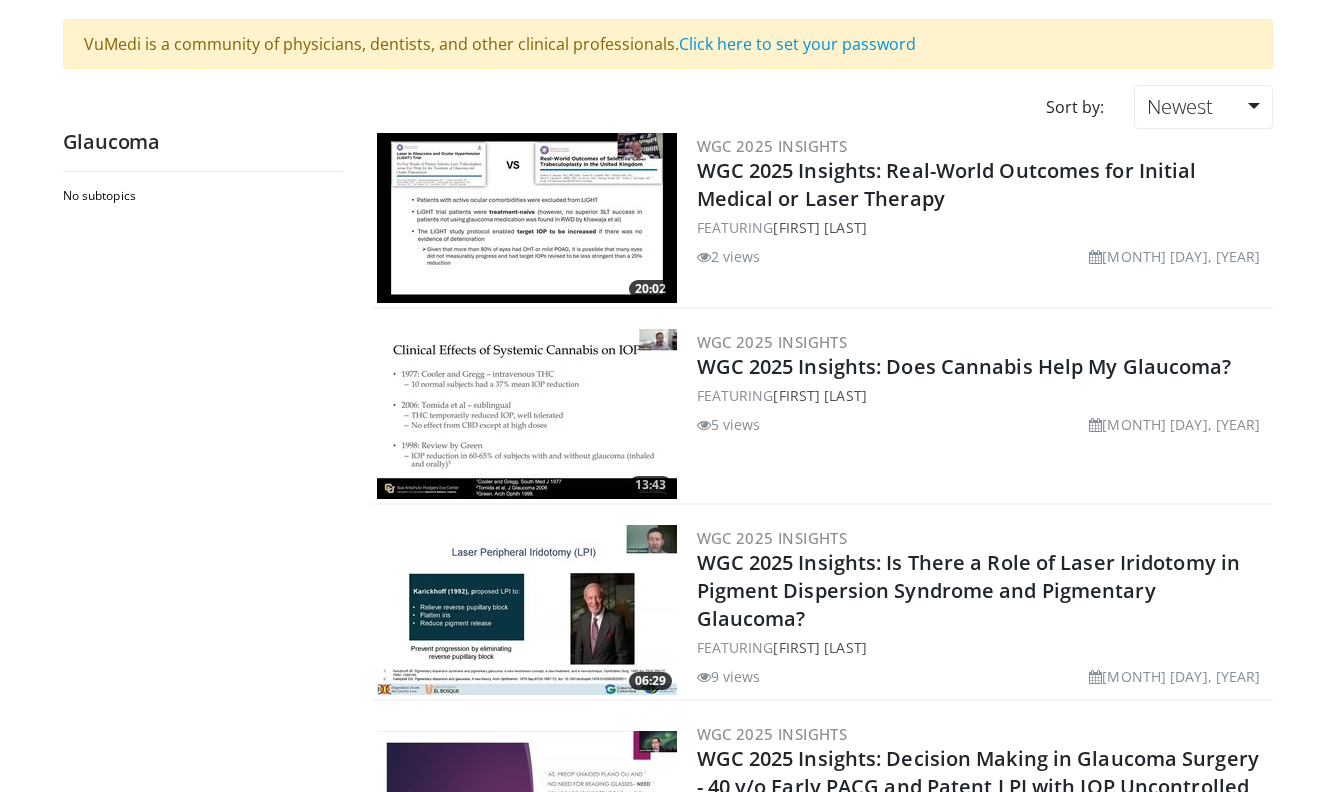 scroll, scrollTop: 0, scrollLeft: 0, axis: both 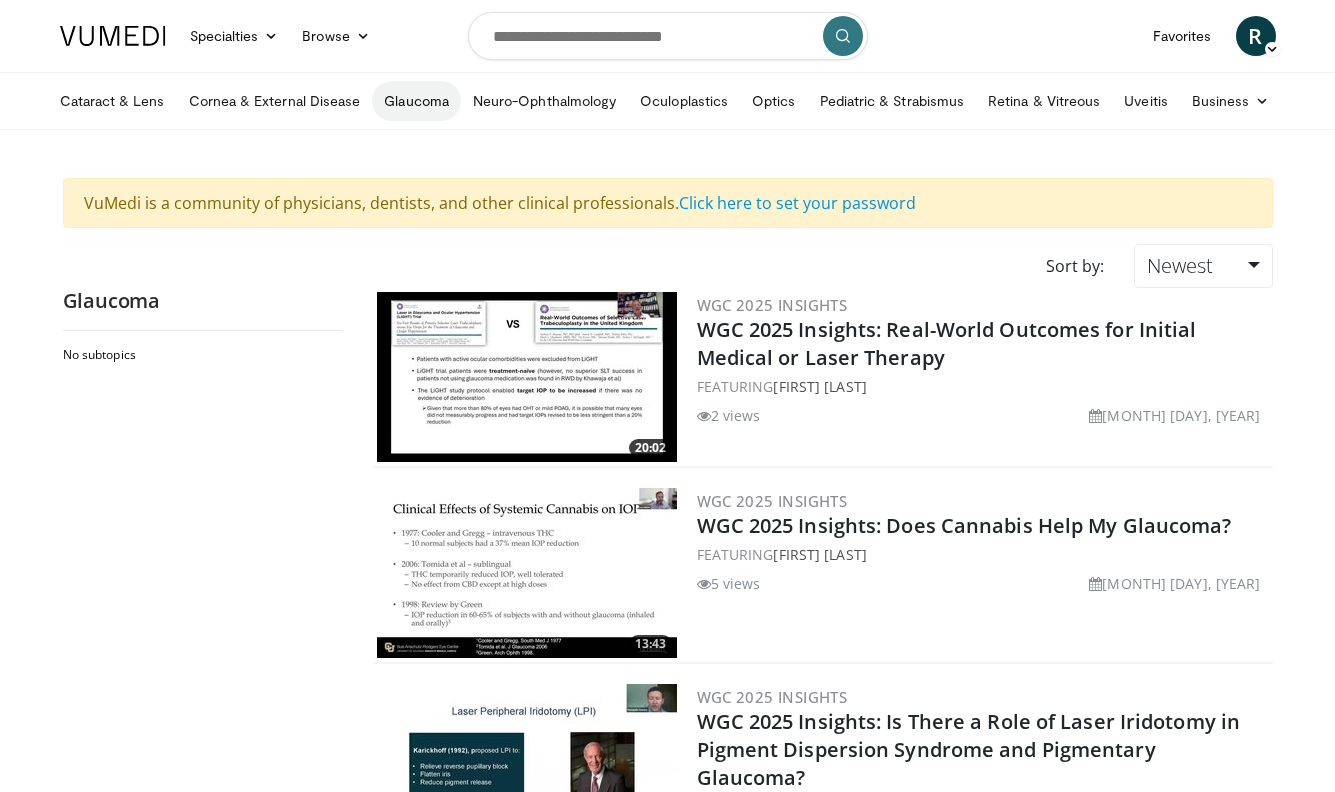 click on "Glaucoma" at bounding box center [416, 101] 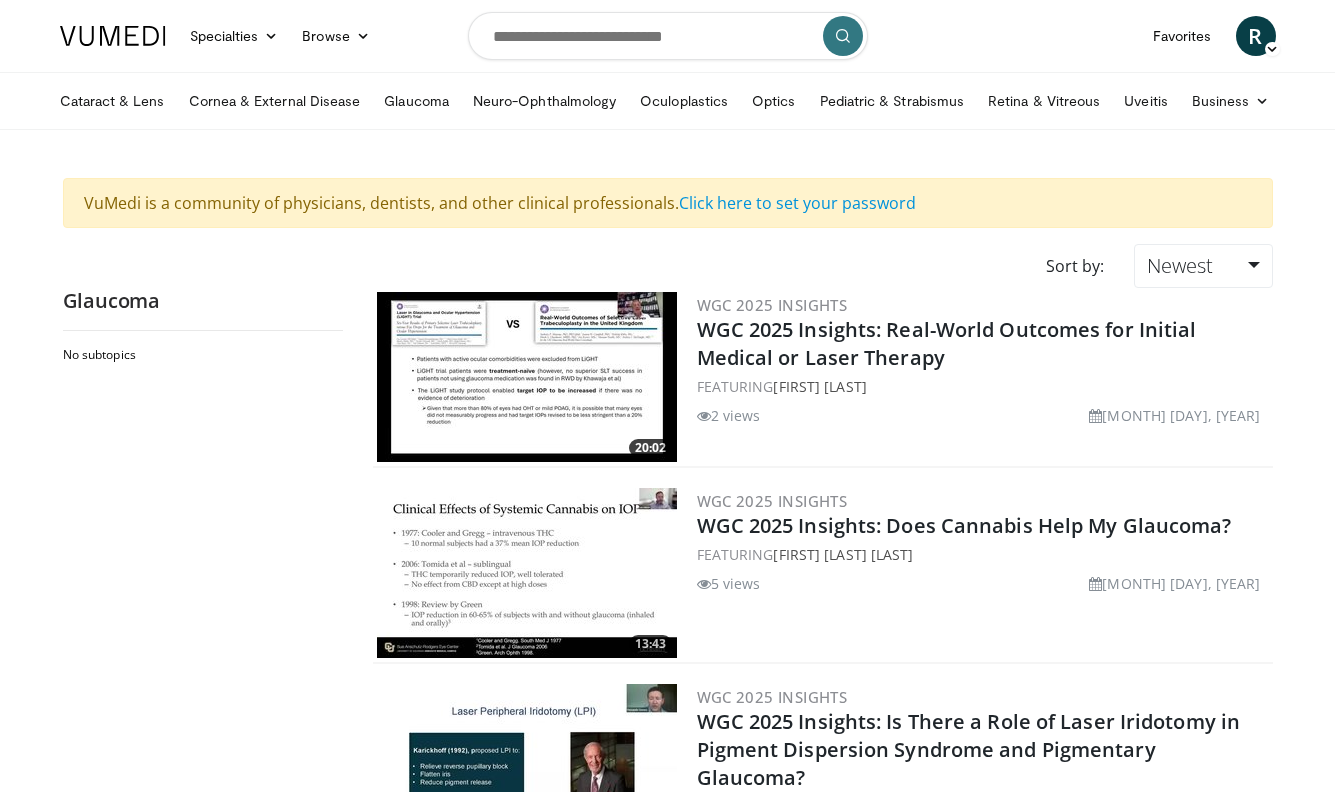 scroll, scrollTop: 0, scrollLeft: 0, axis: both 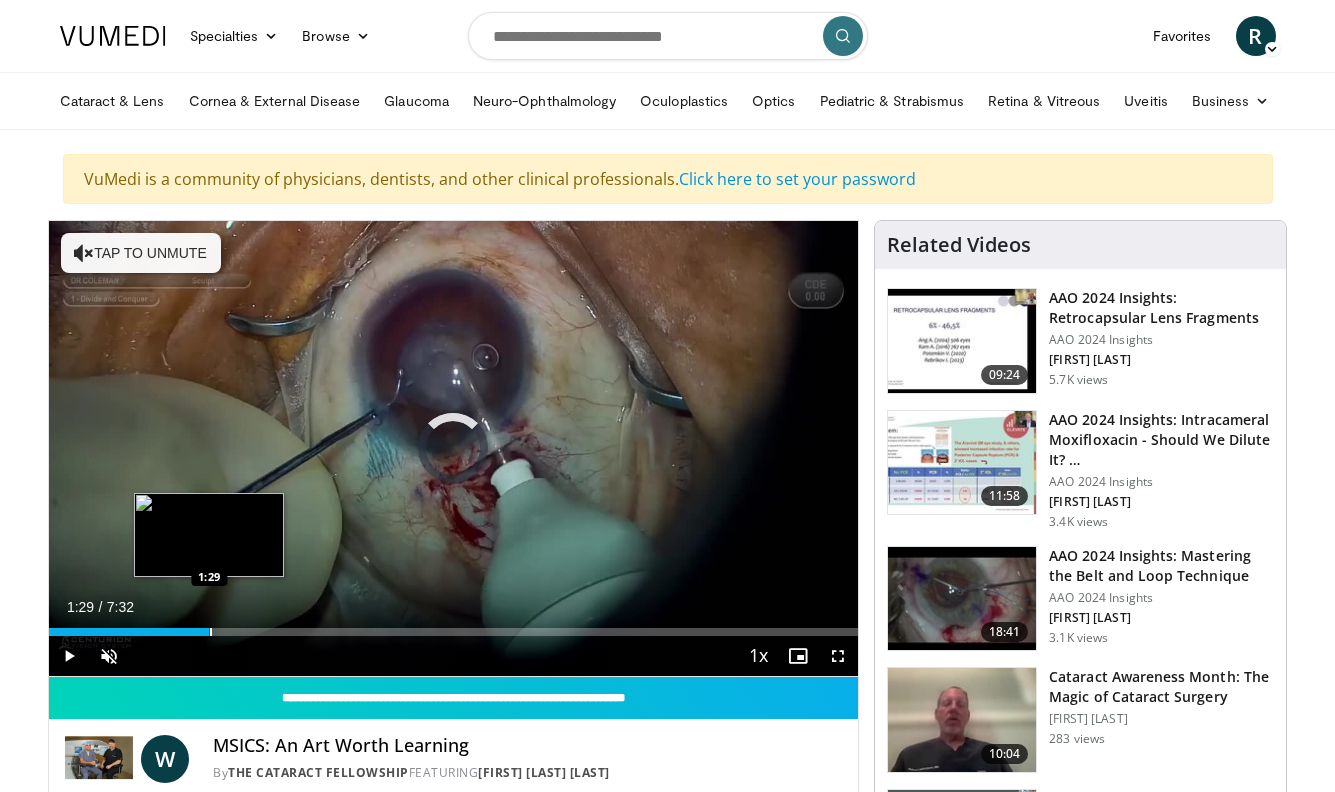 click at bounding box center [211, 632] 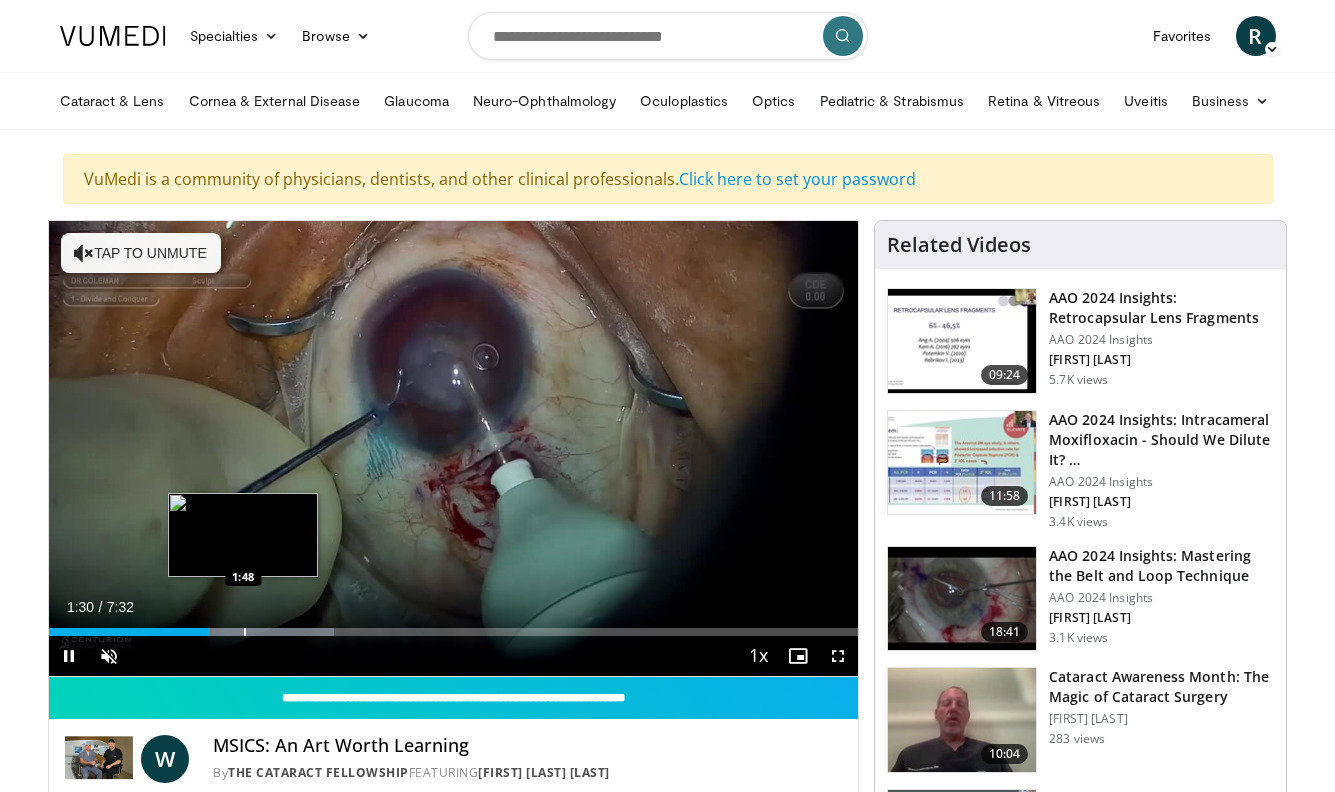 click at bounding box center [245, 632] 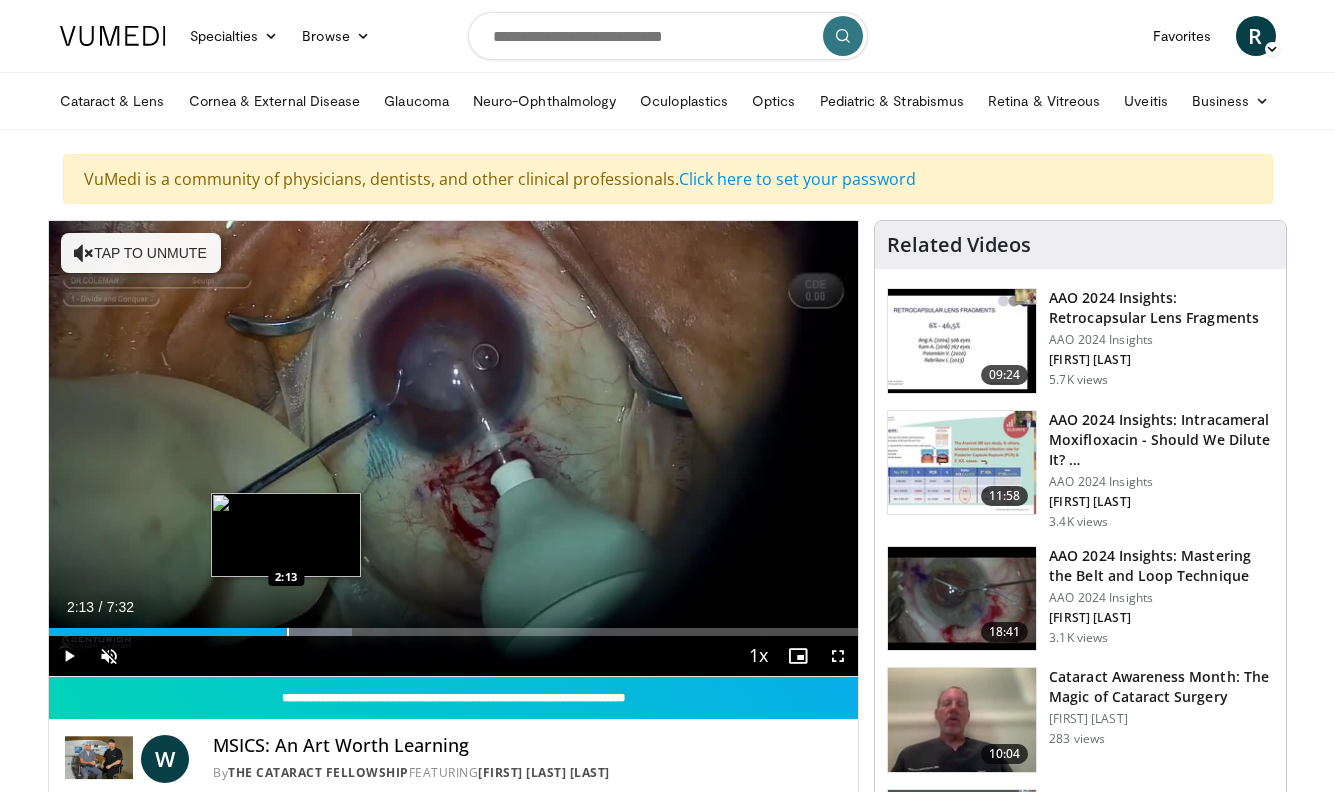 click at bounding box center [288, 632] 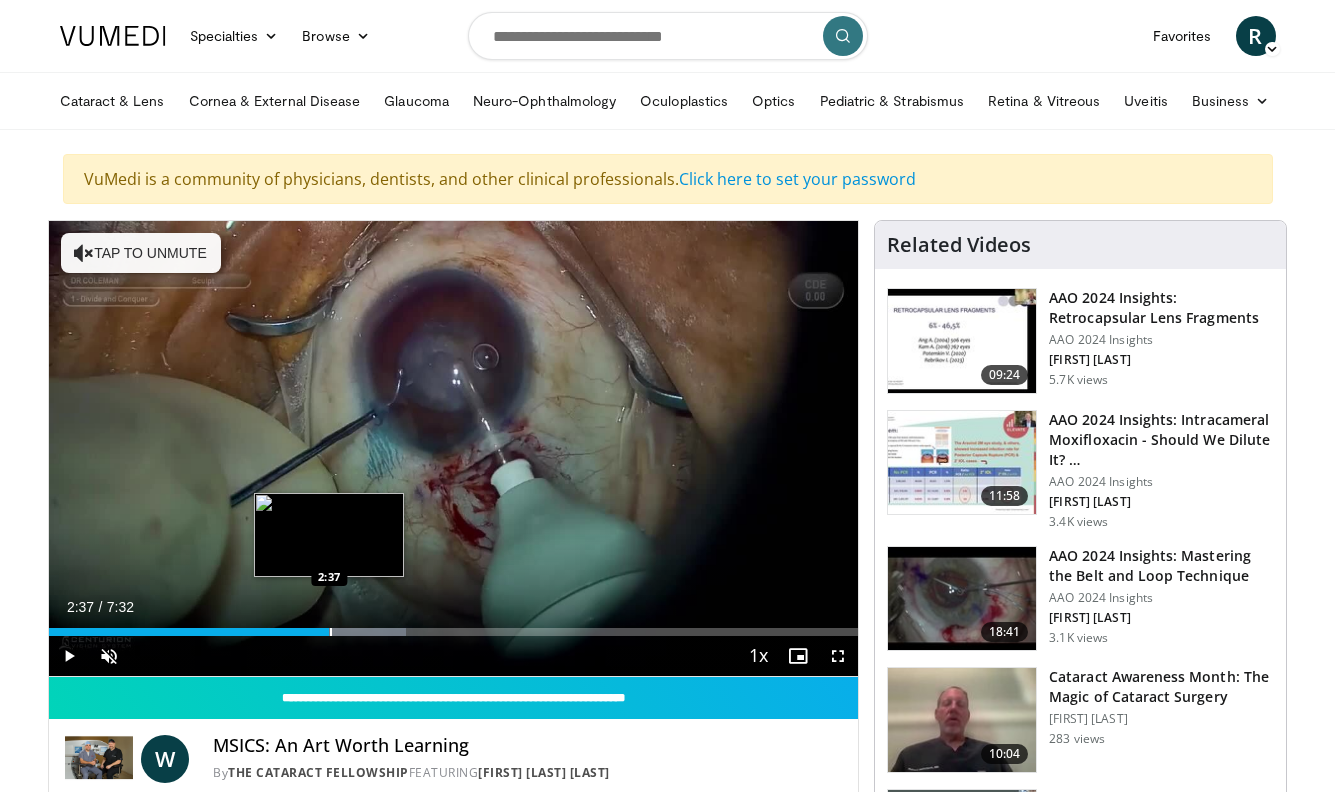 click at bounding box center [331, 632] 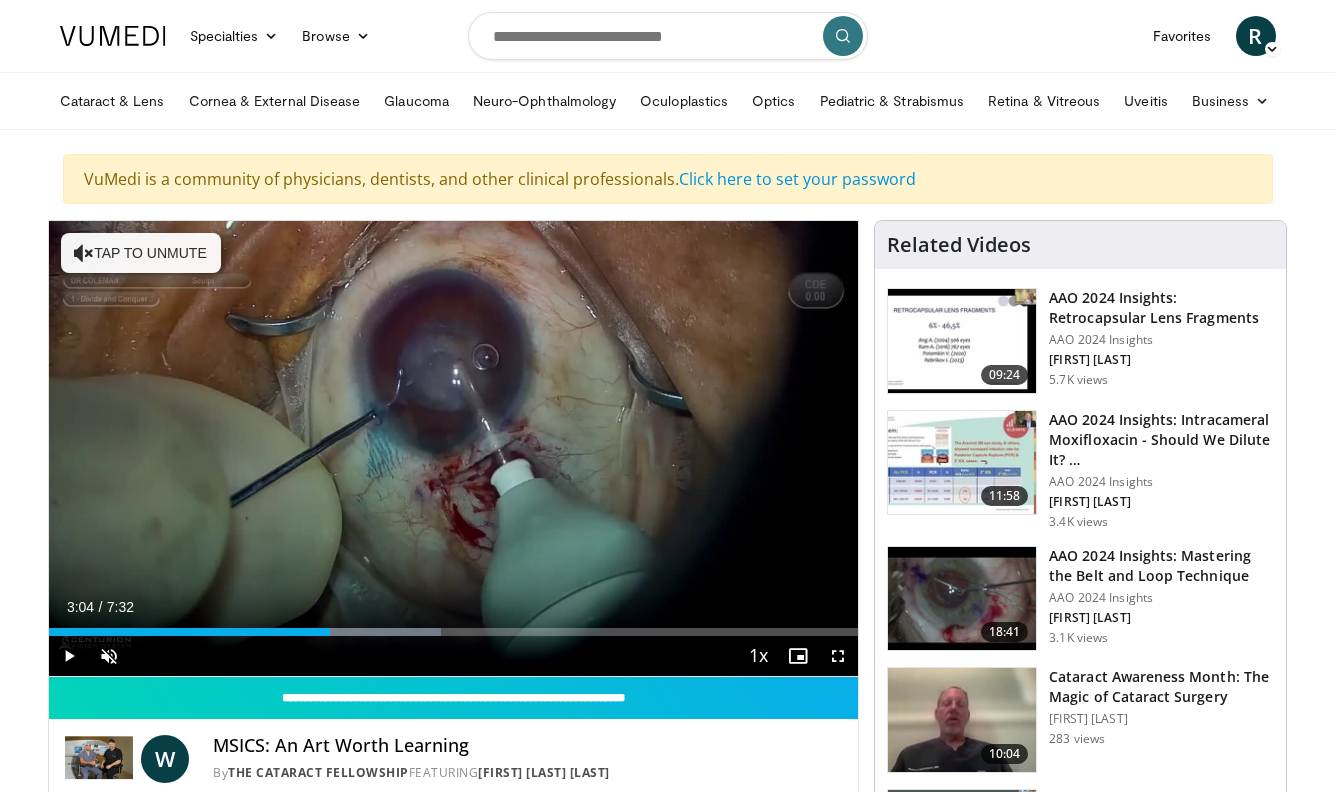 click at bounding box center (381, 632) 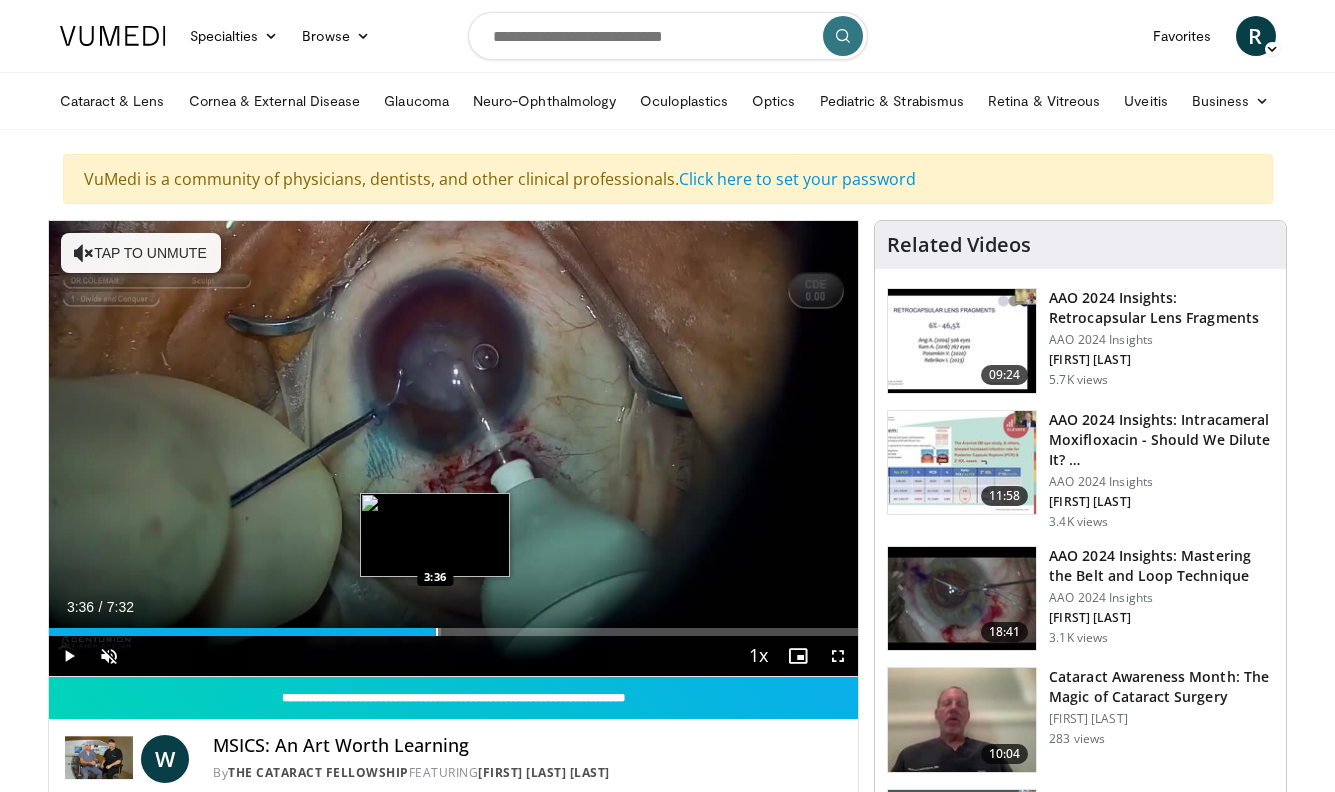 click at bounding box center (437, 632) 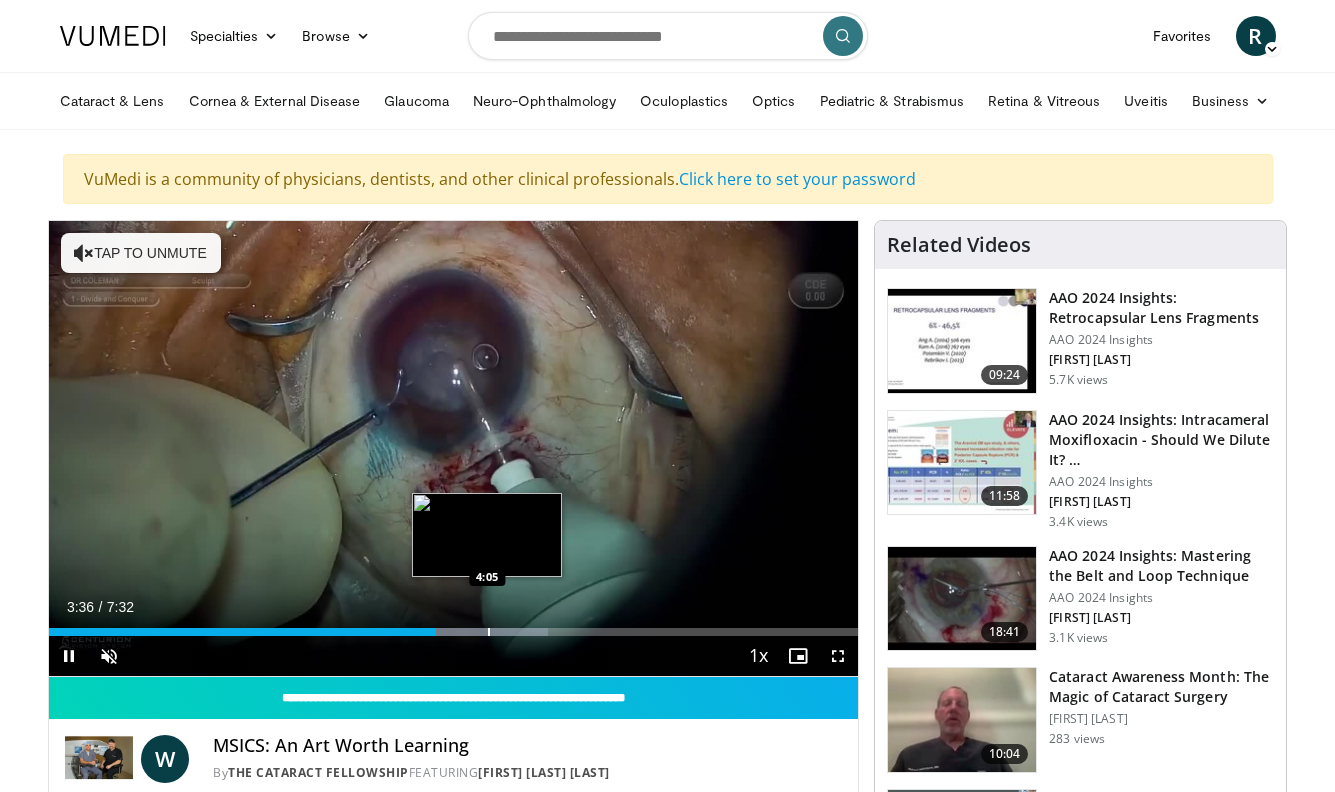 click at bounding box center (489, 632) 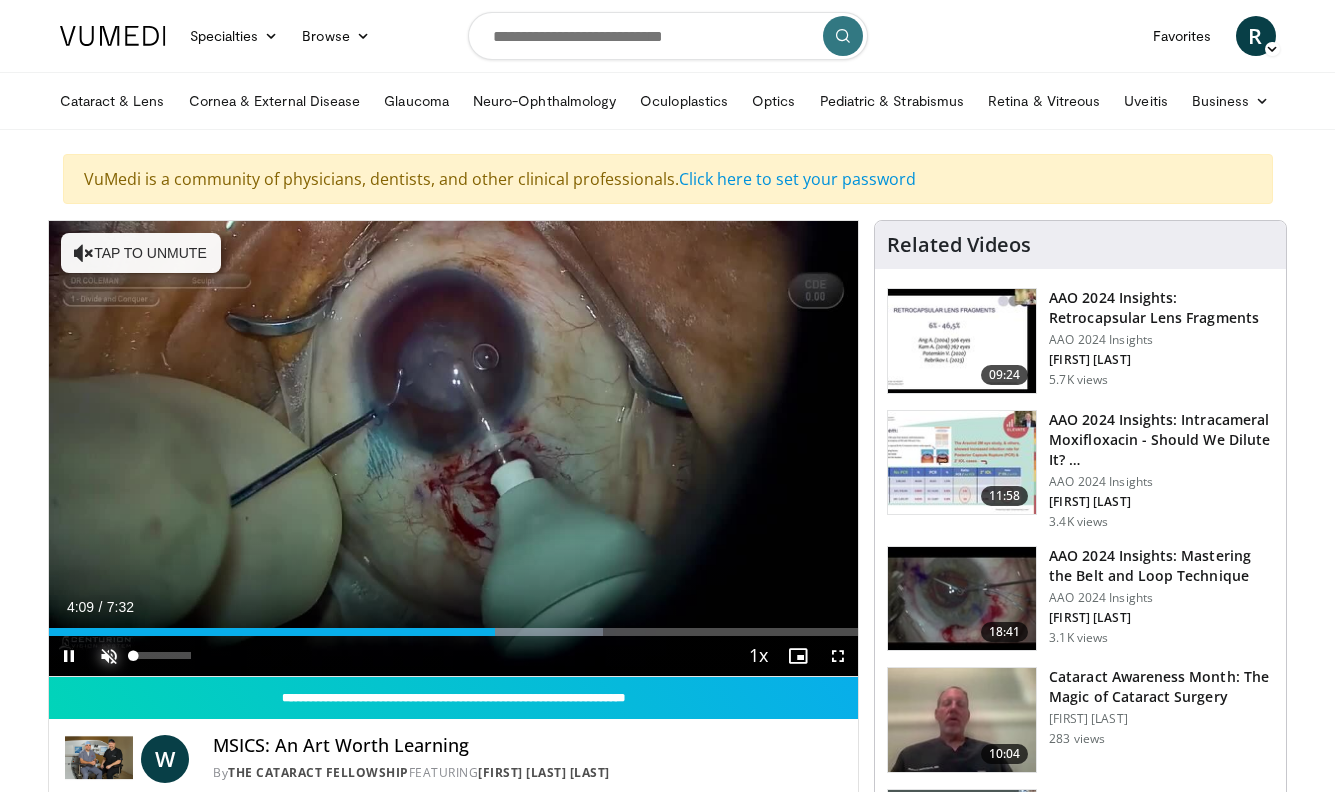 click at bounding box center [109, 656] 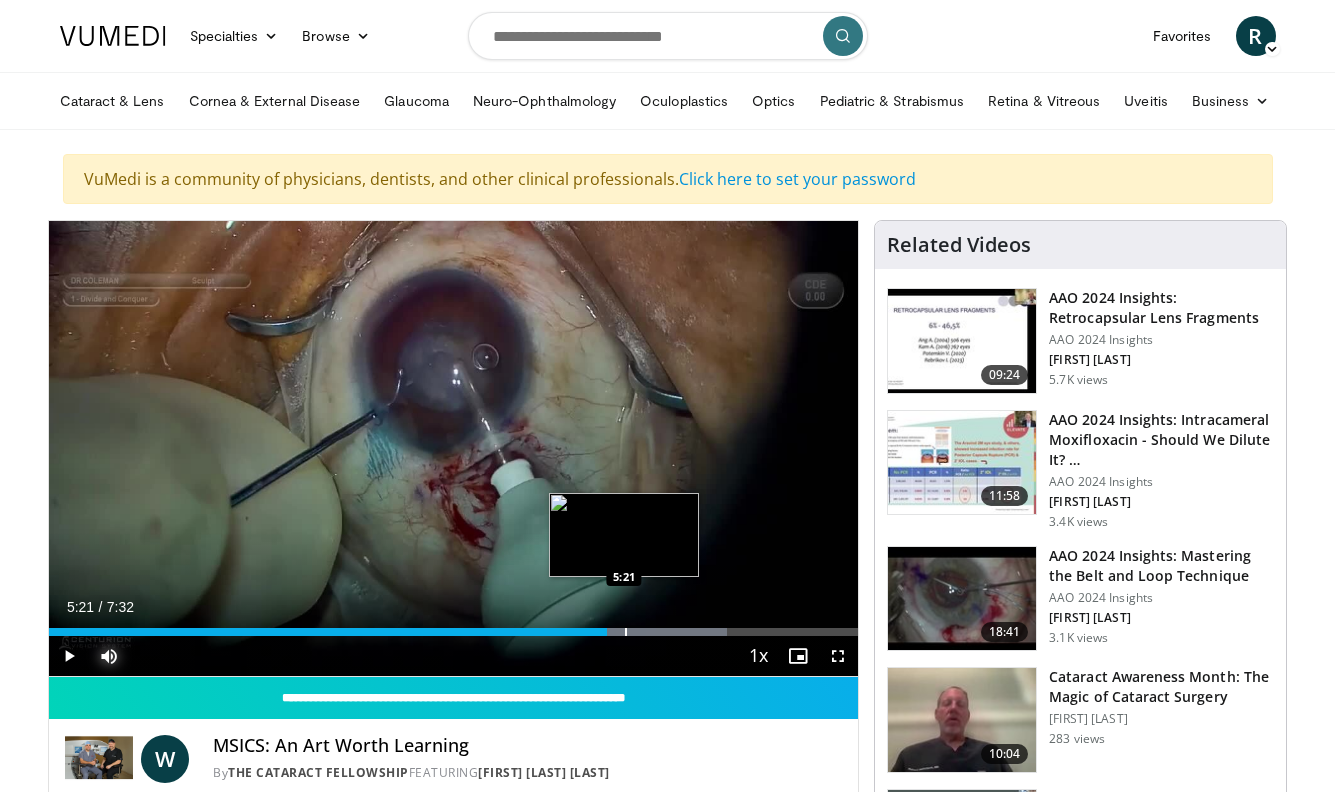 click at bounding box center [626, 632] 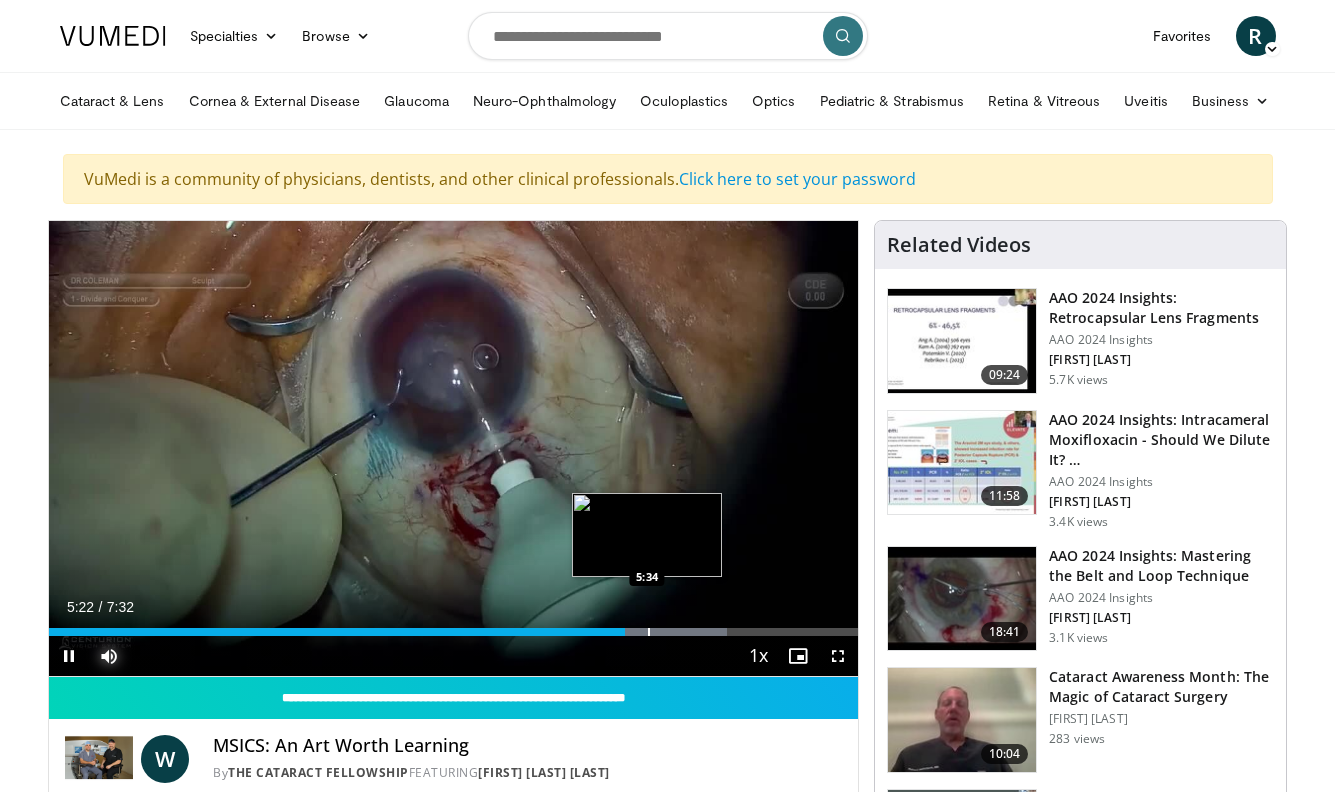 click at bounding box center (649, 632) 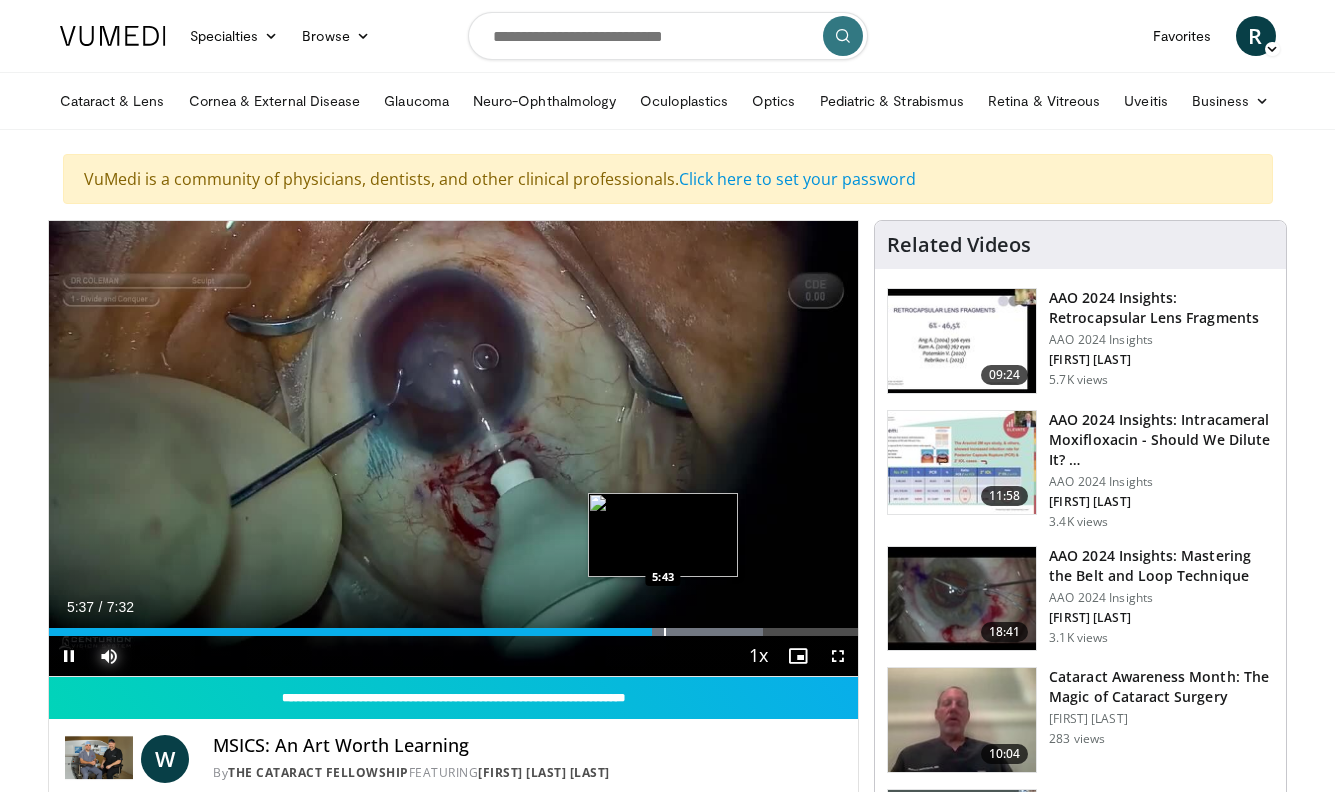 click at bounding box center [665, 632] 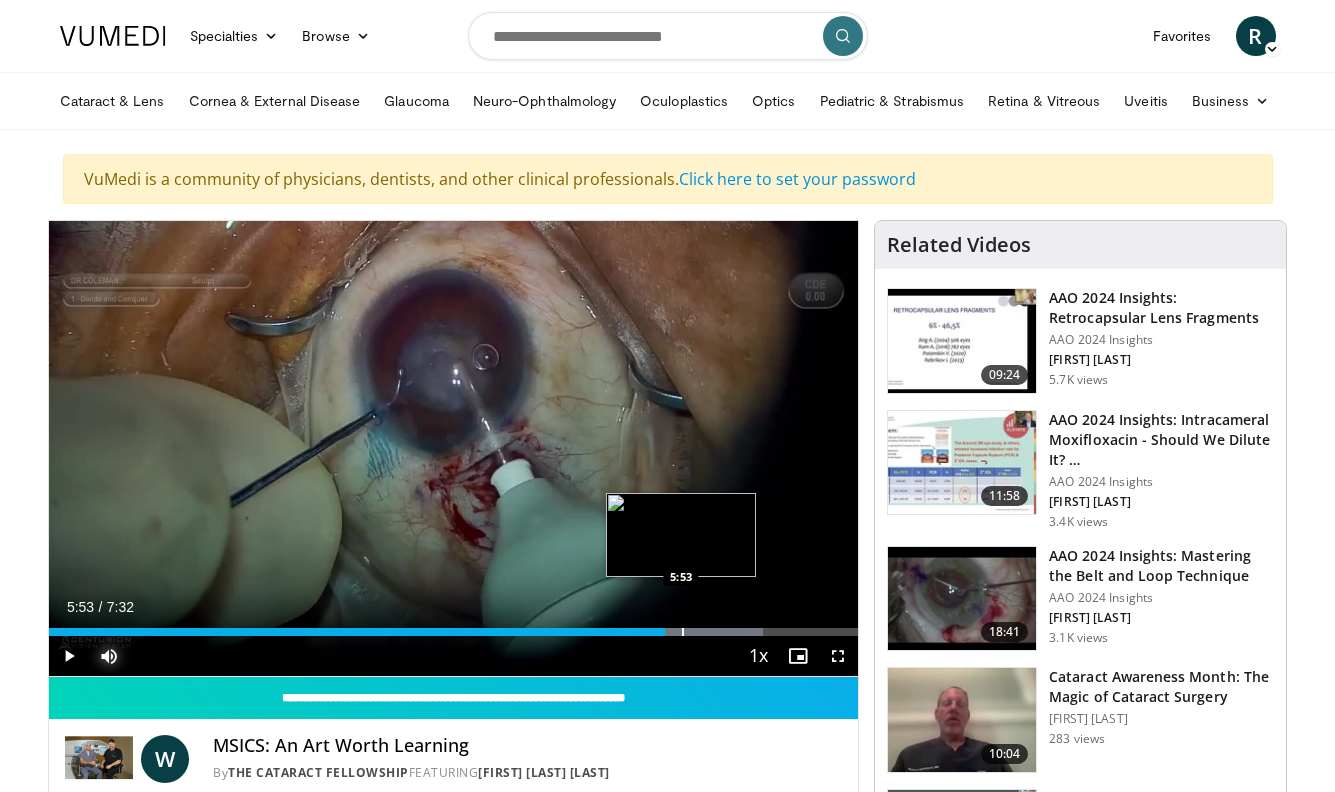 click at bounding box center (683, 632) 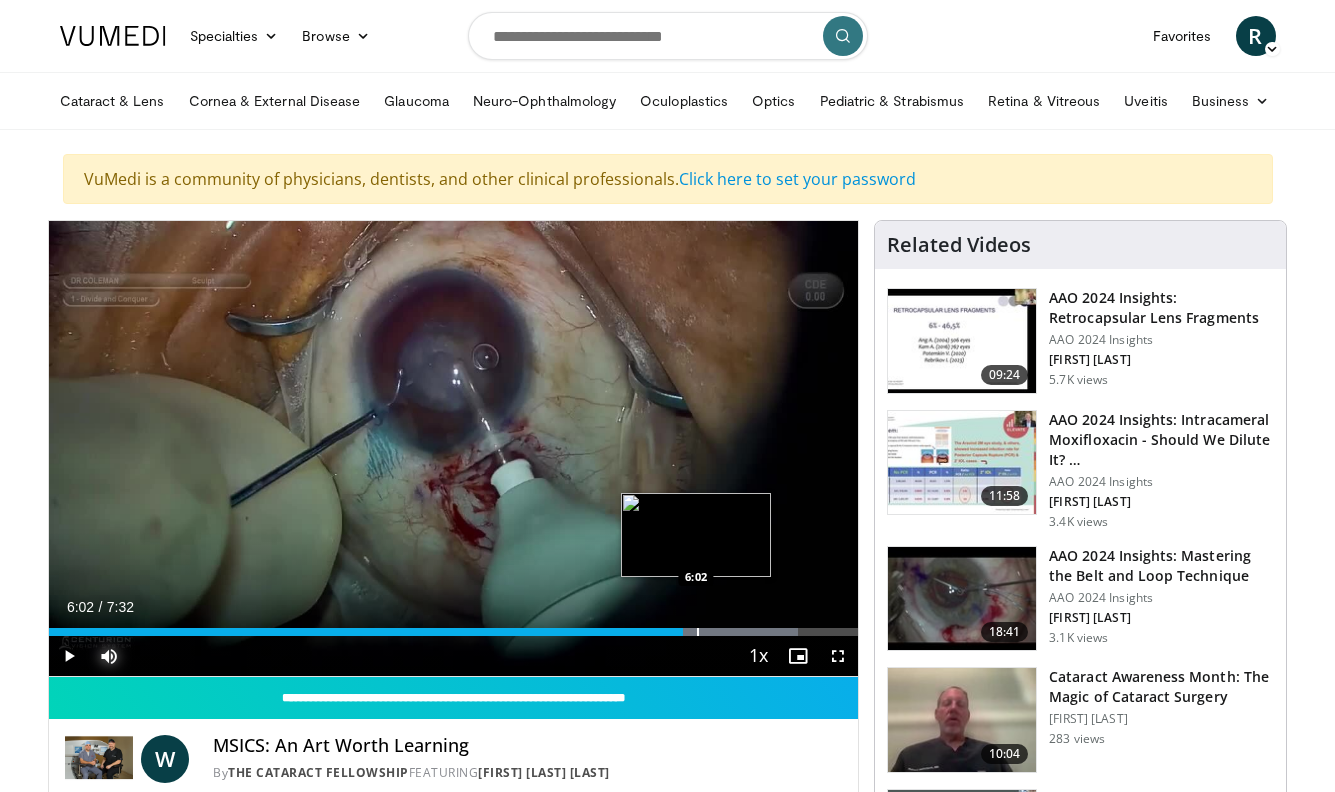 click at bounding box center (698, 632) 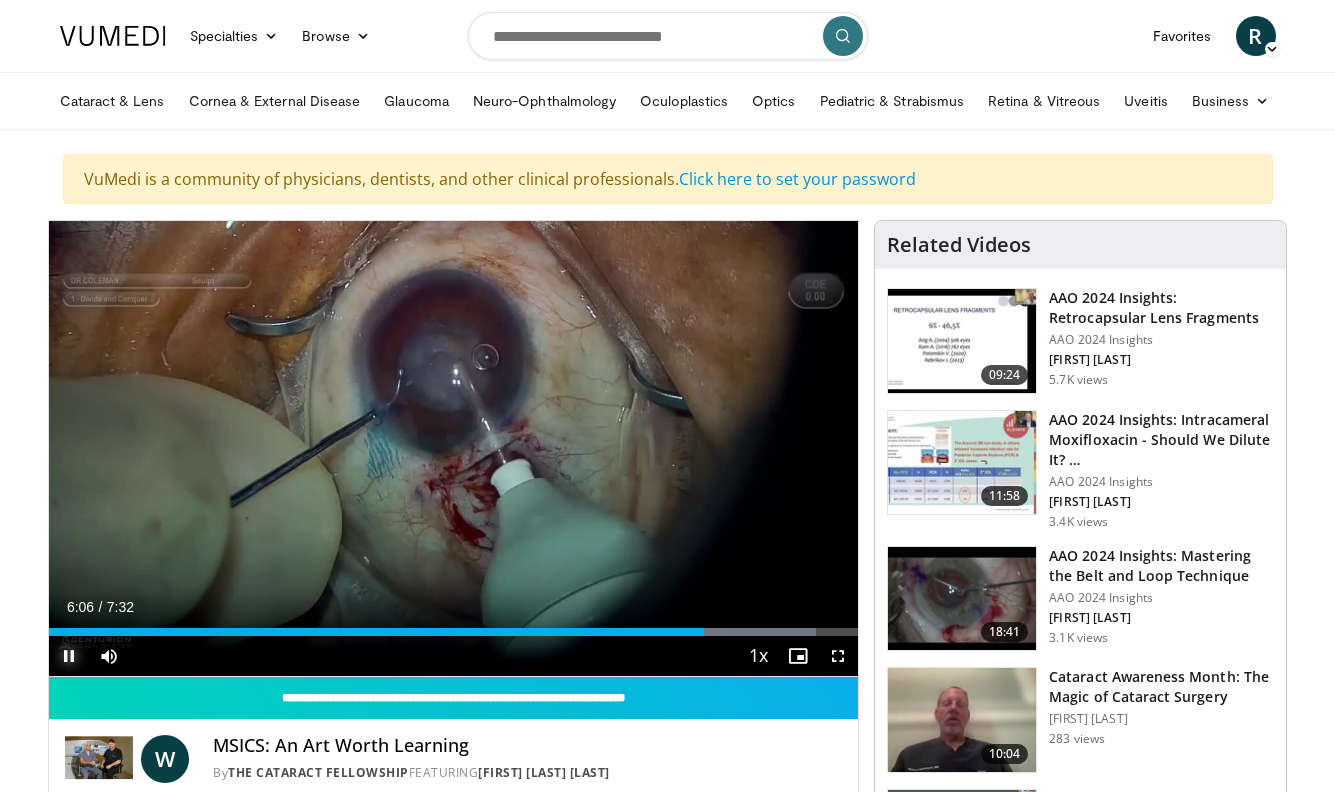 click at bounding box center [69, 656] 